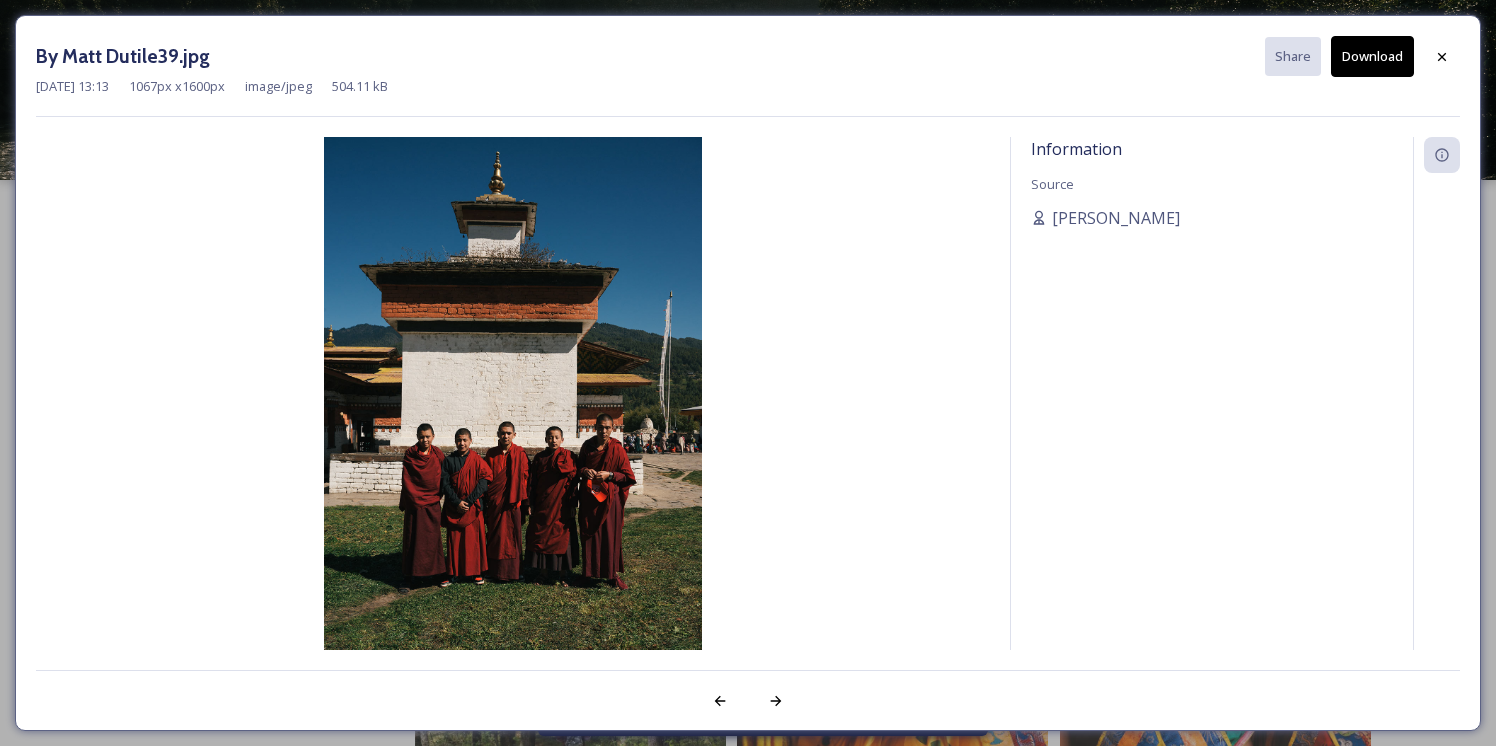 scroll, scrollTop: 9370, scrollLeft: 0, axis: vertical 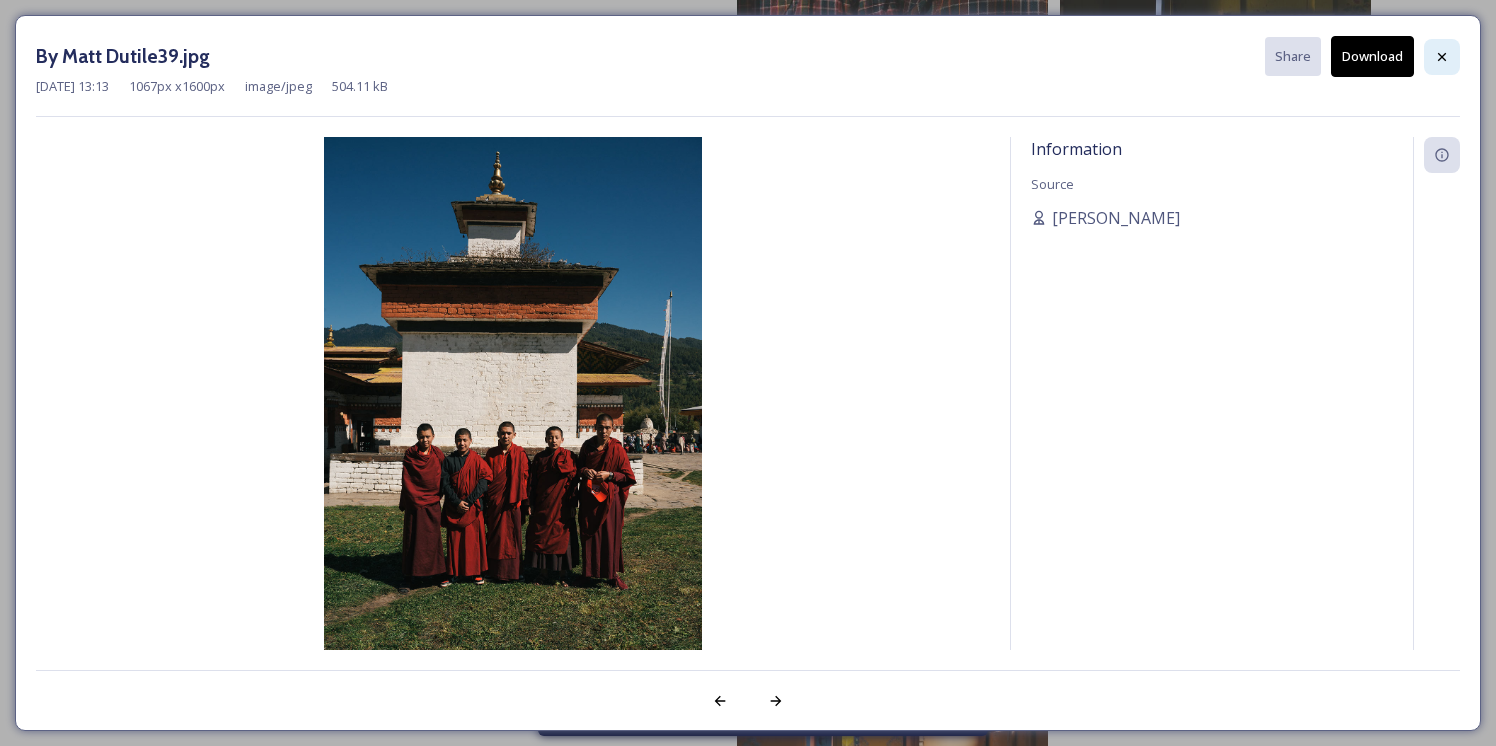 click 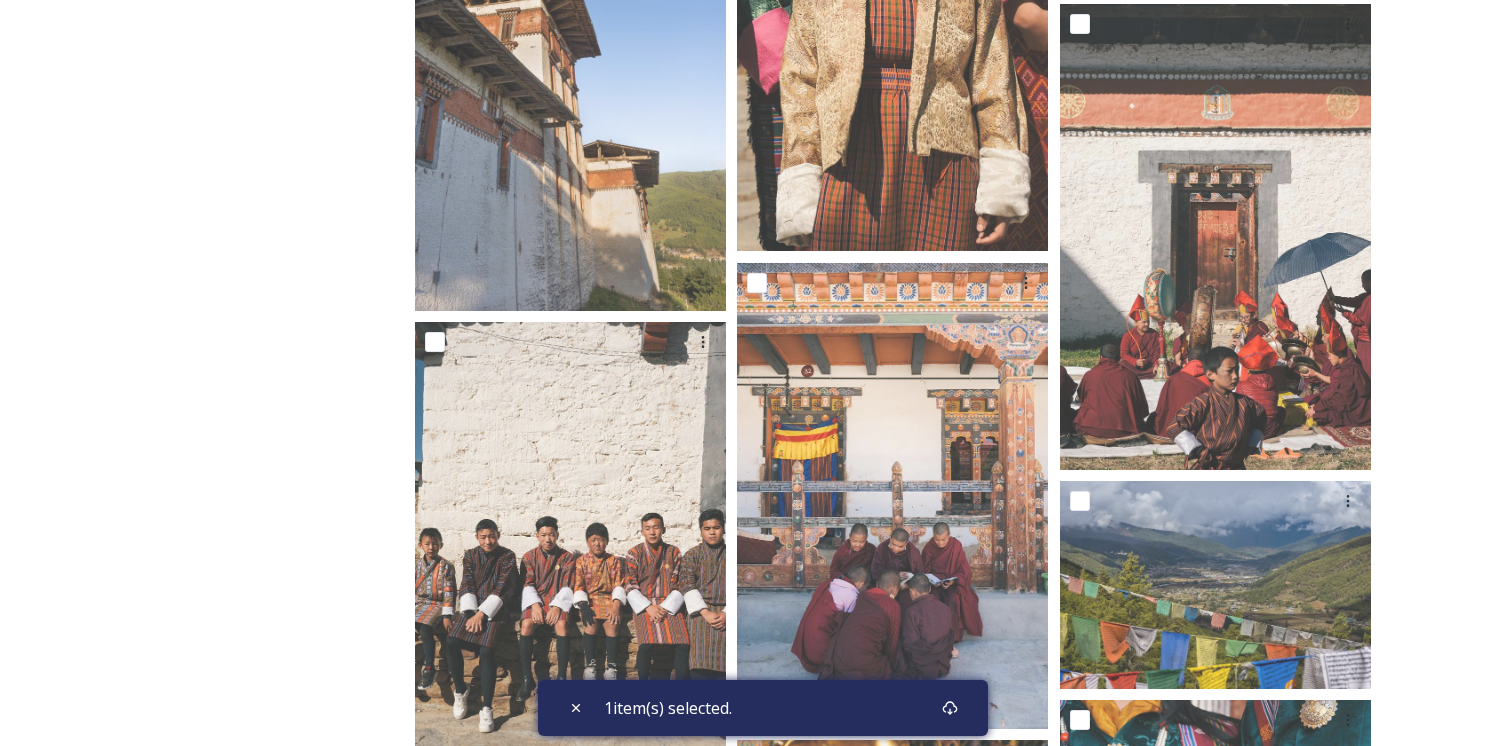 scroll, scrollTop: 5081, scrollLeft: 0, axis: vertical 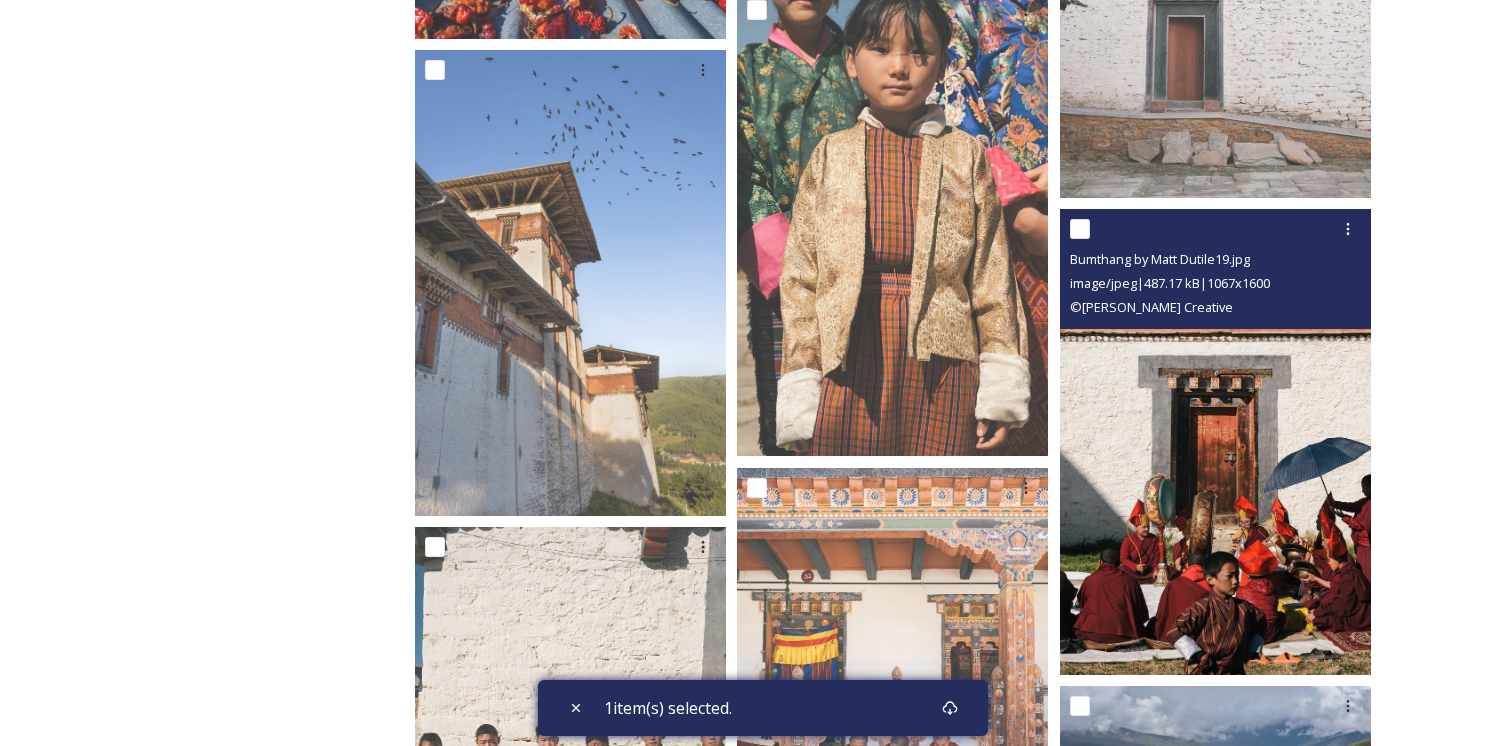 click at bounding box center (1215, 442) 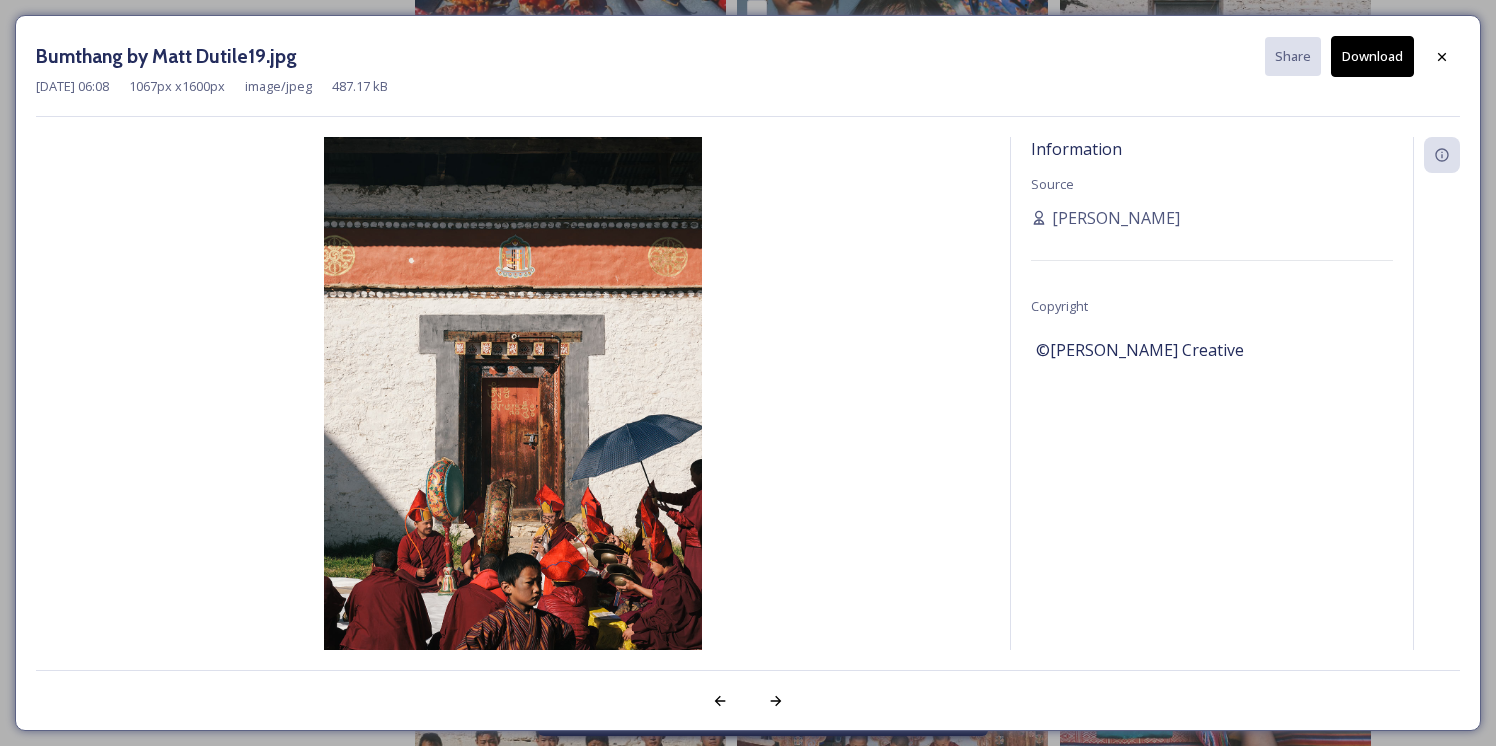 click on "Download" at bounding box center [1372, 56] 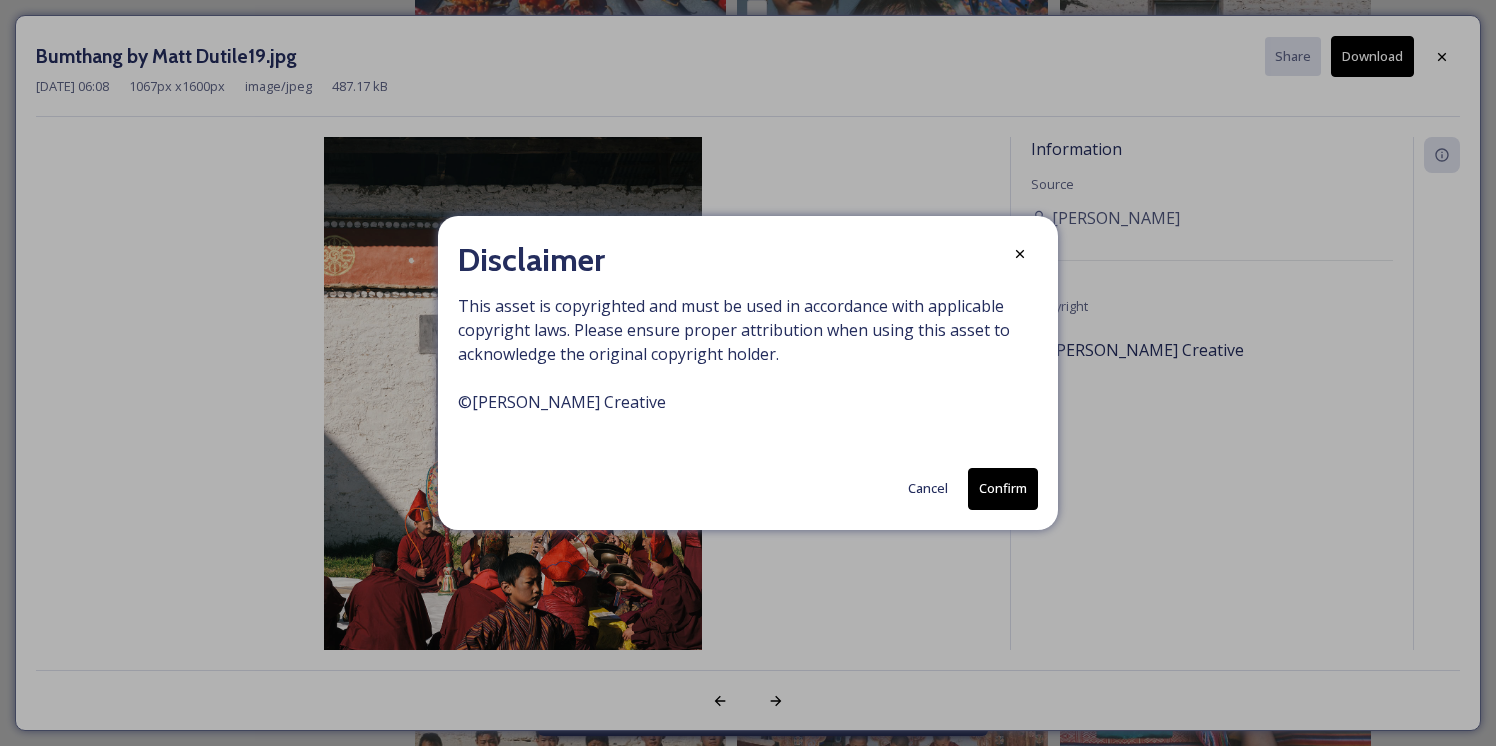 click on "Confirm" at bounding box center [1003, 488] 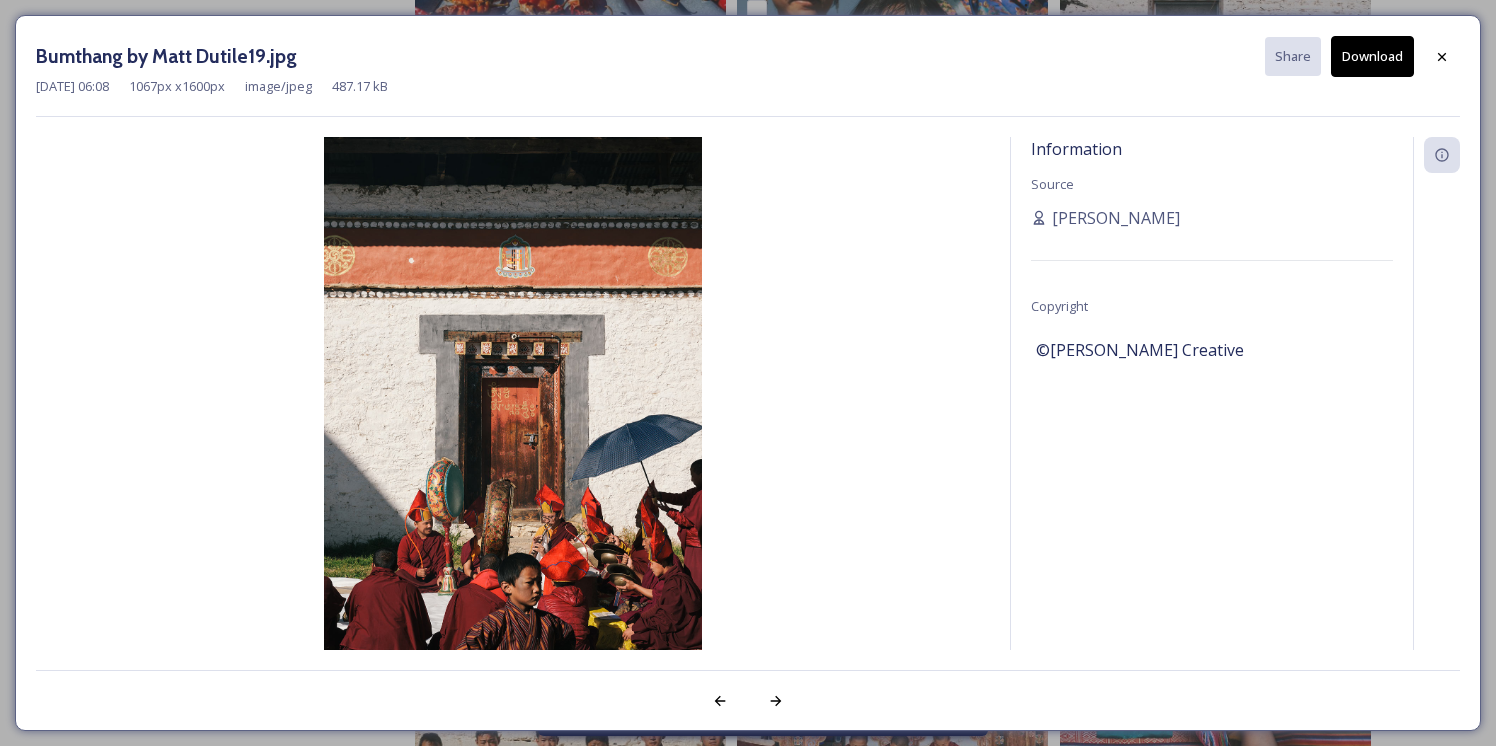 click at bounding box center (513, 420) 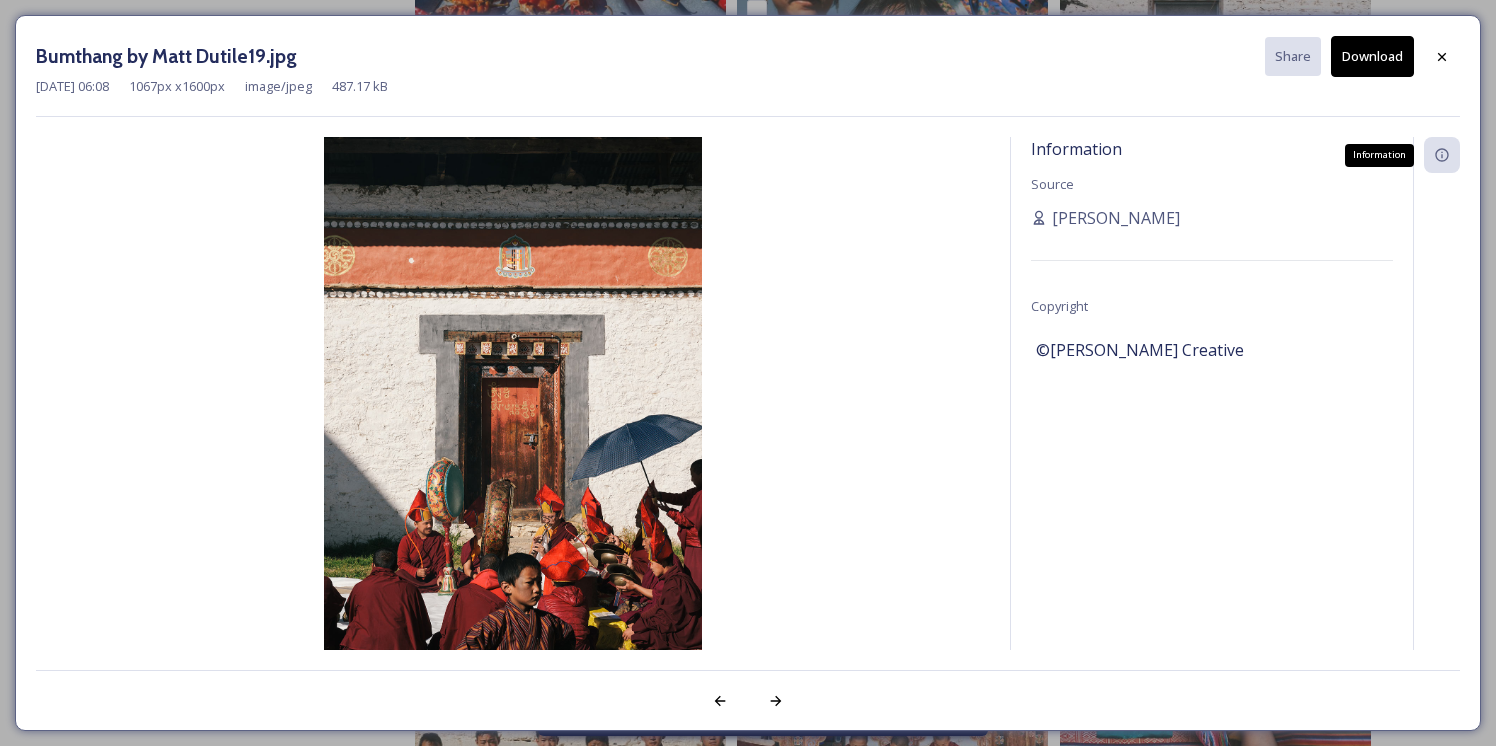 click 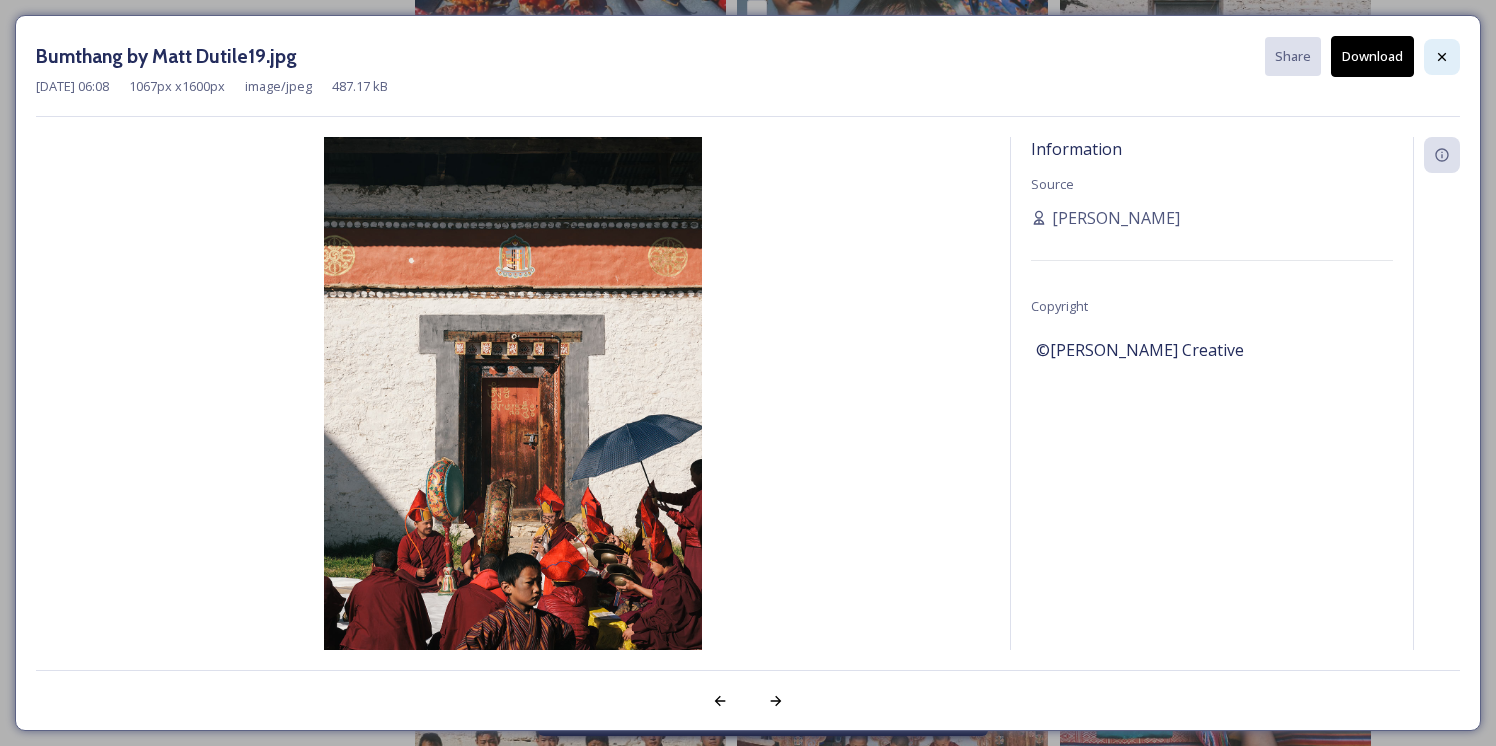 click 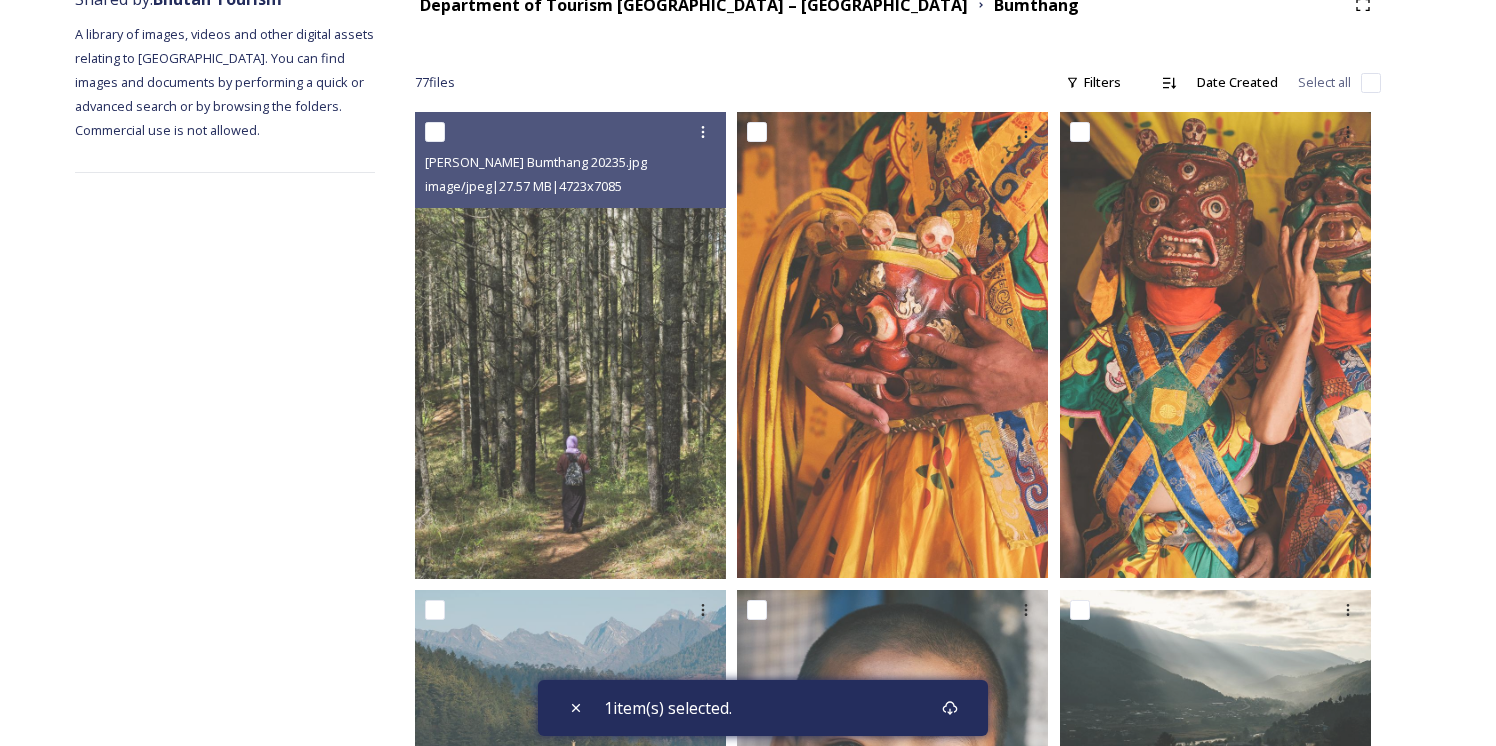 scroll, scrollTop: 0, scrollLeft: 0, axis: both 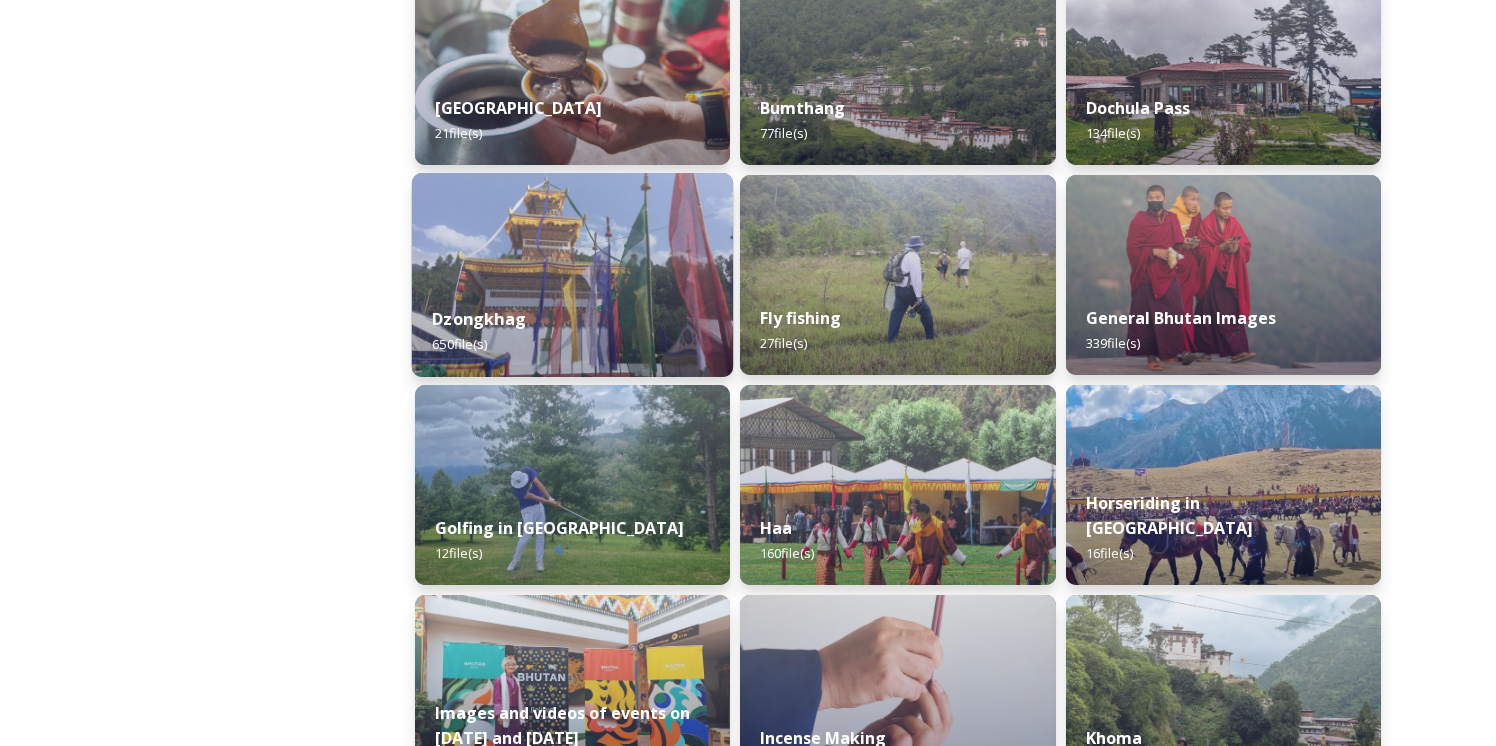 click at bounding box center (573, 275) 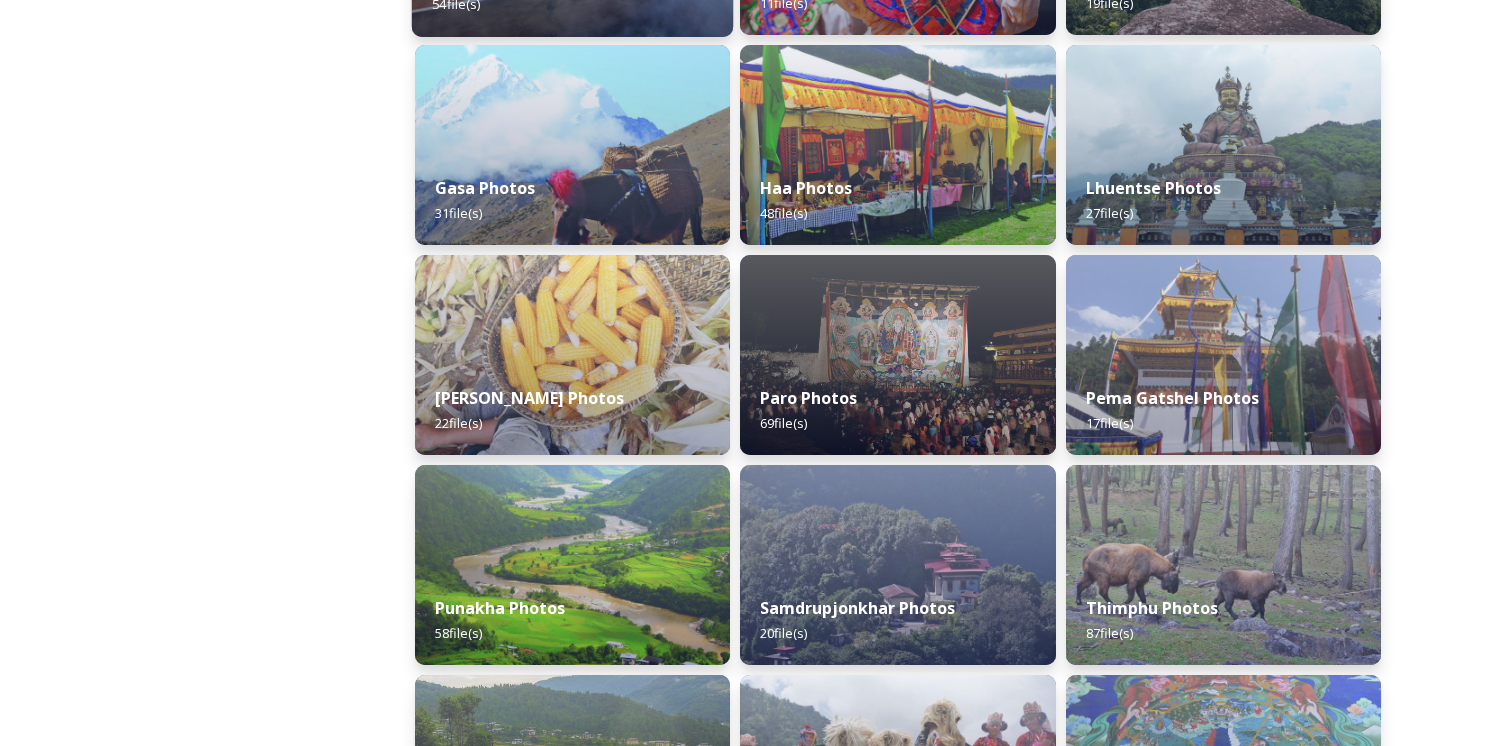 scroll, scrollTop: 486, scrollLeft: 0, axis: vertical 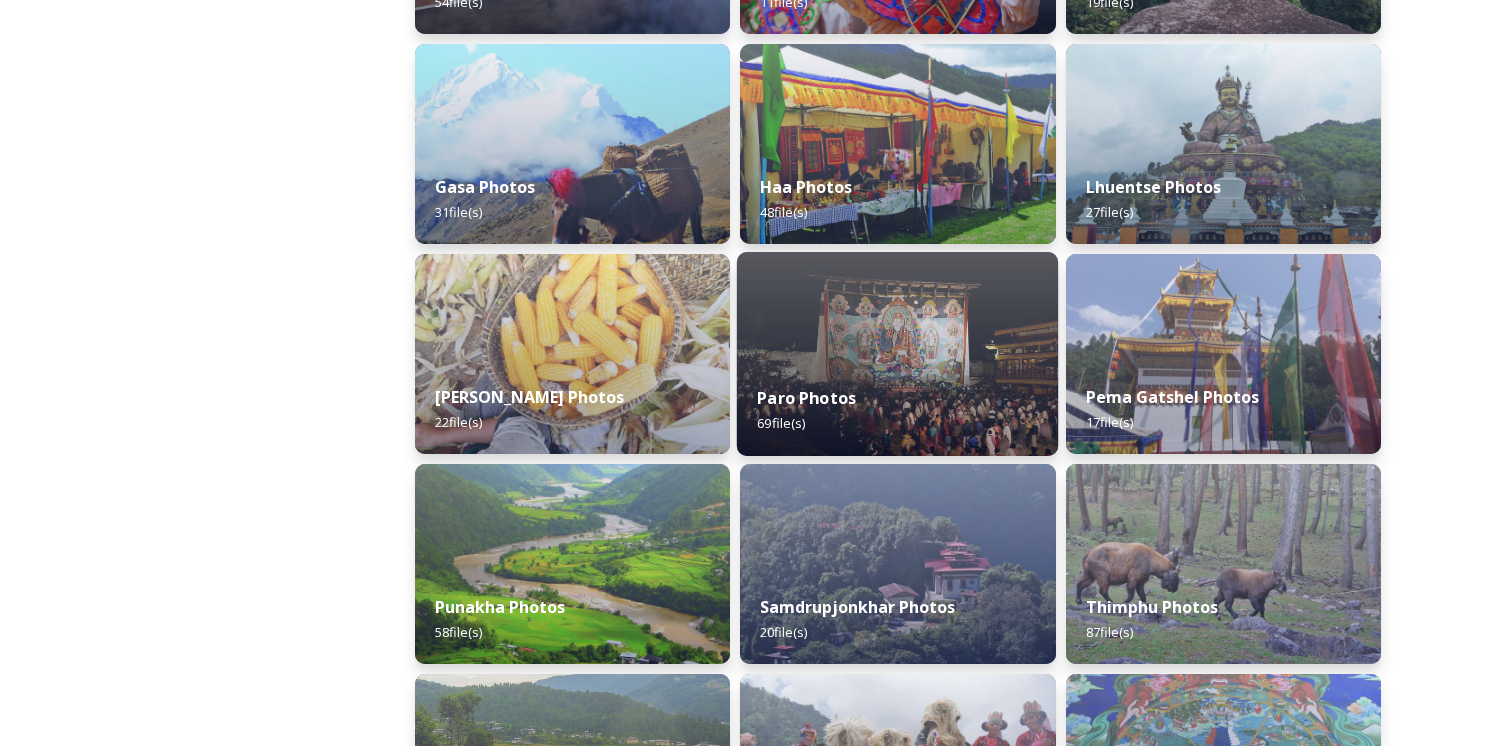 click at bounding box center (898, 354) 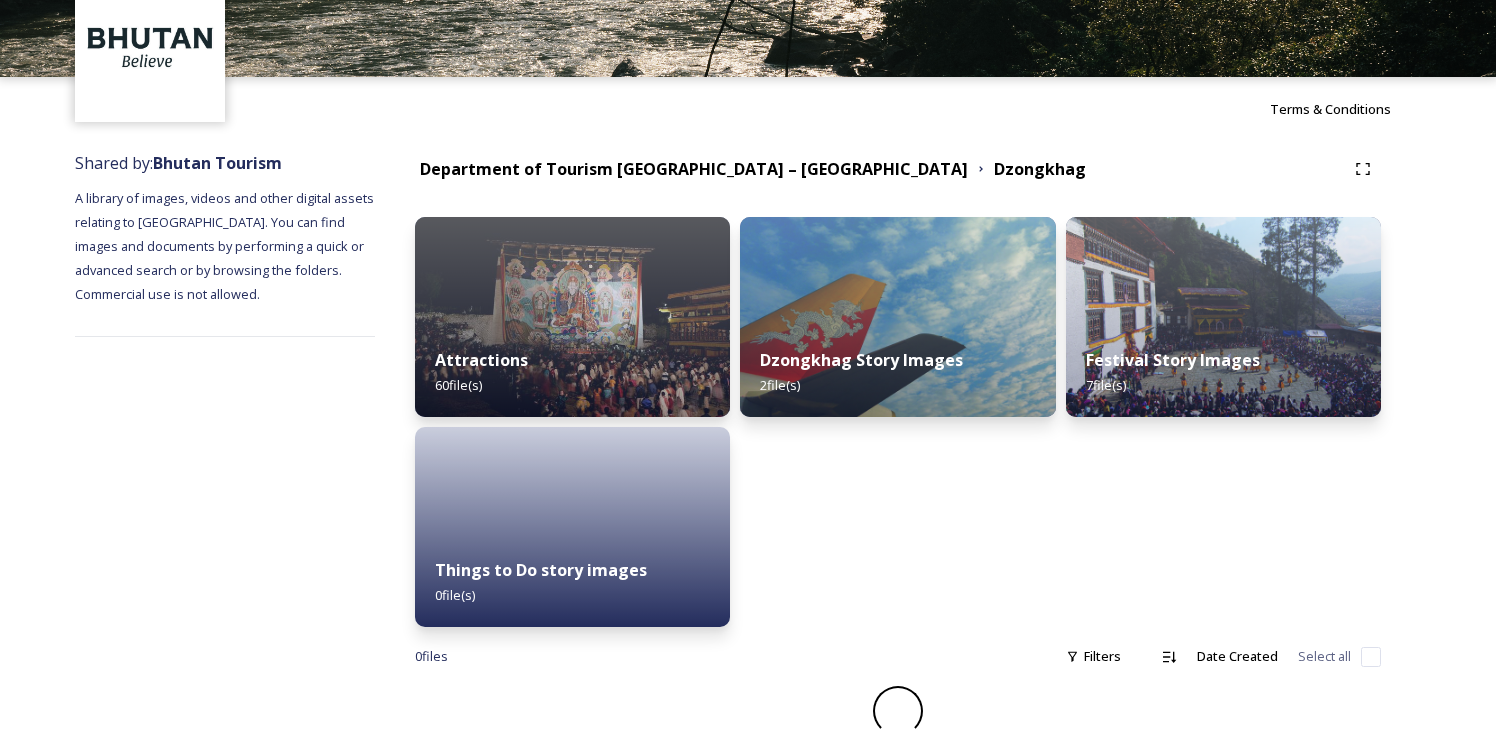 scroll, scrollTop: 0, scrollLeft: 0, axis: both 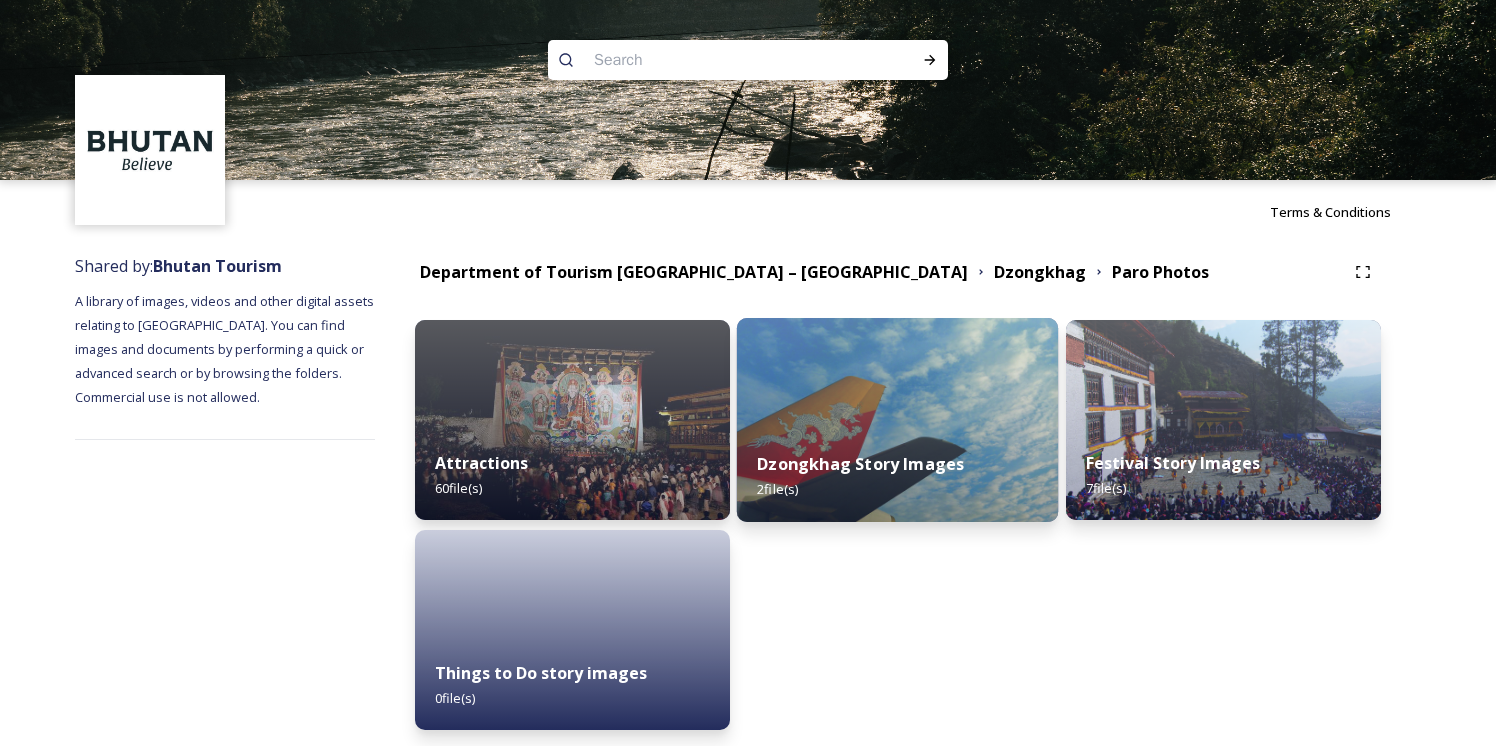 click at bounding box center (898, 420) 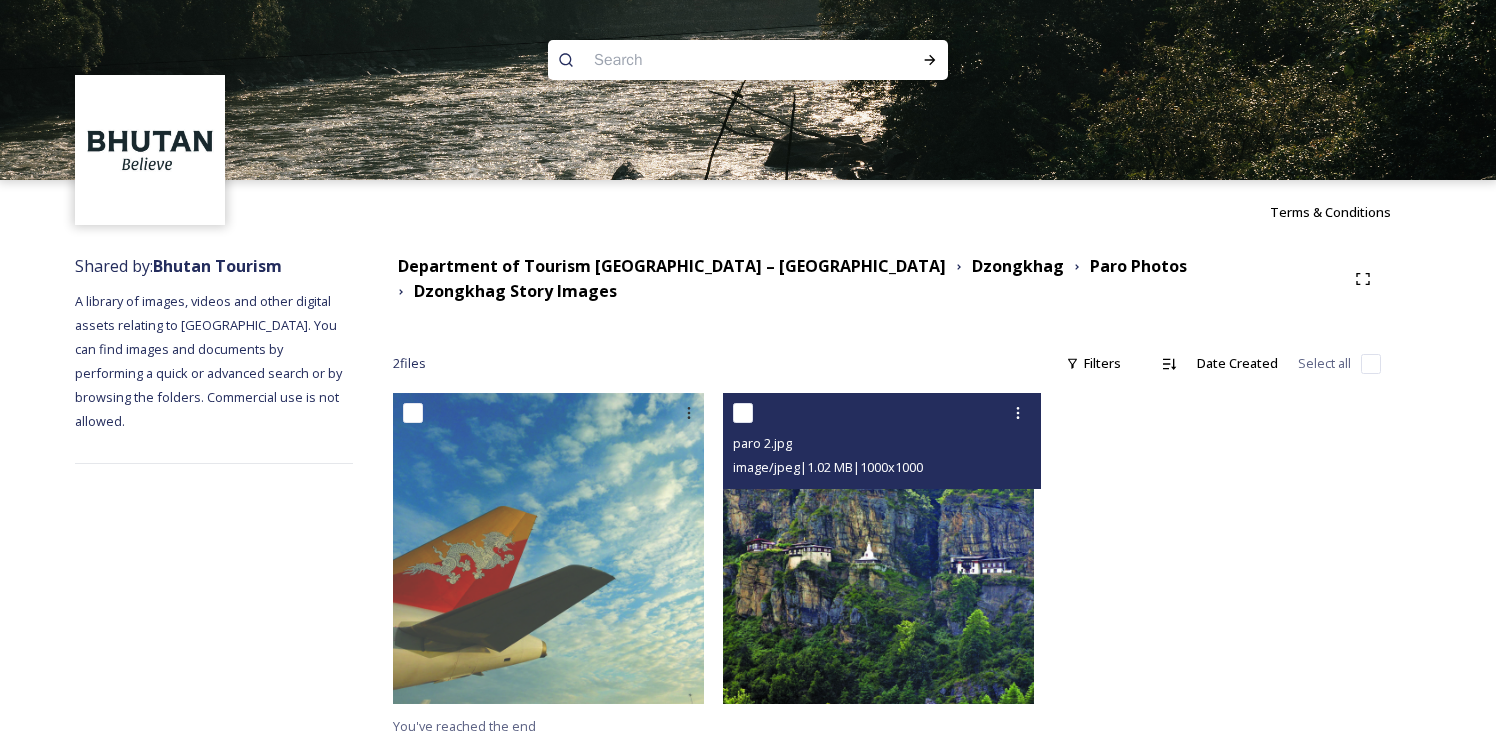 click at bounding box center (878, 548) 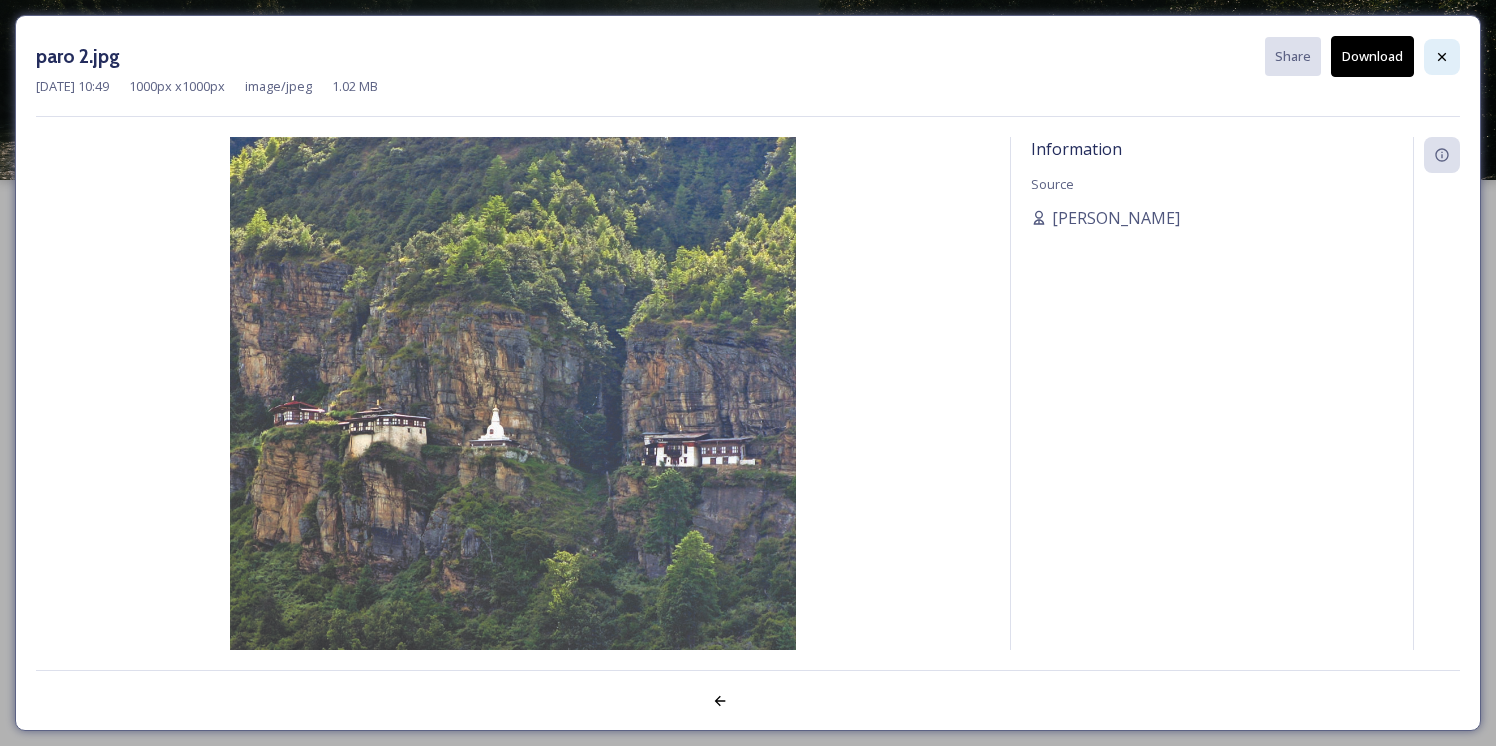 click 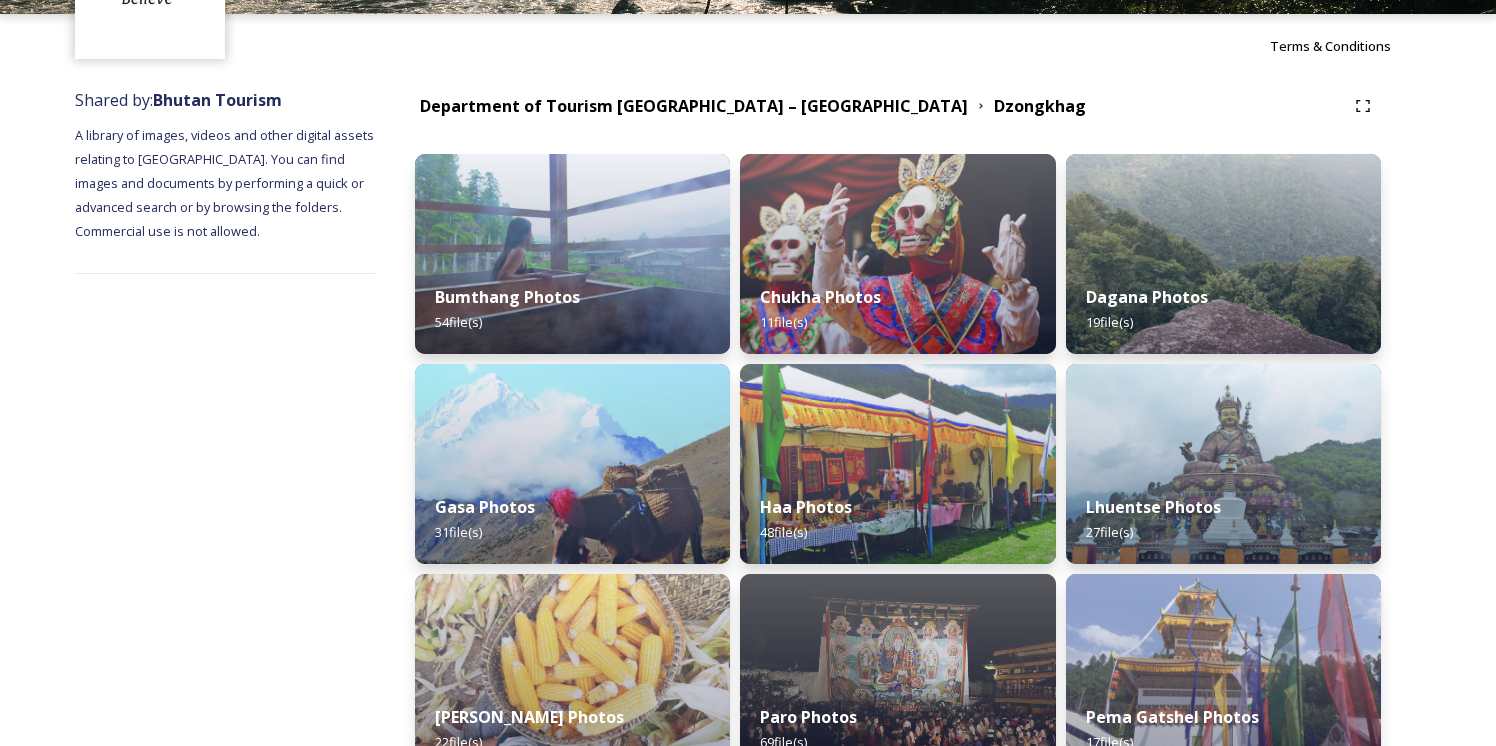 scroll, scrollTop: 167, scrollLeft: 0, axis: vertical 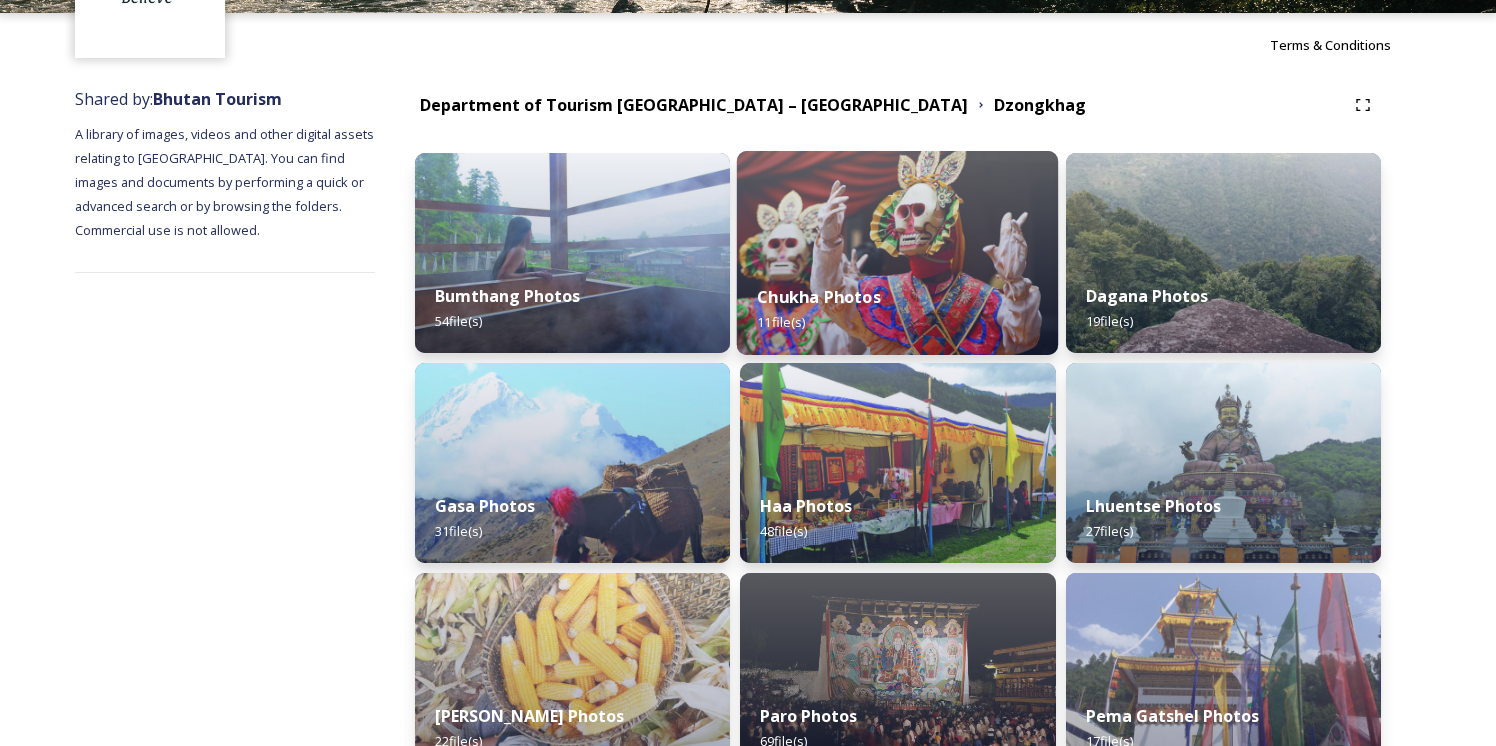 click at bounding box center [898, 253] 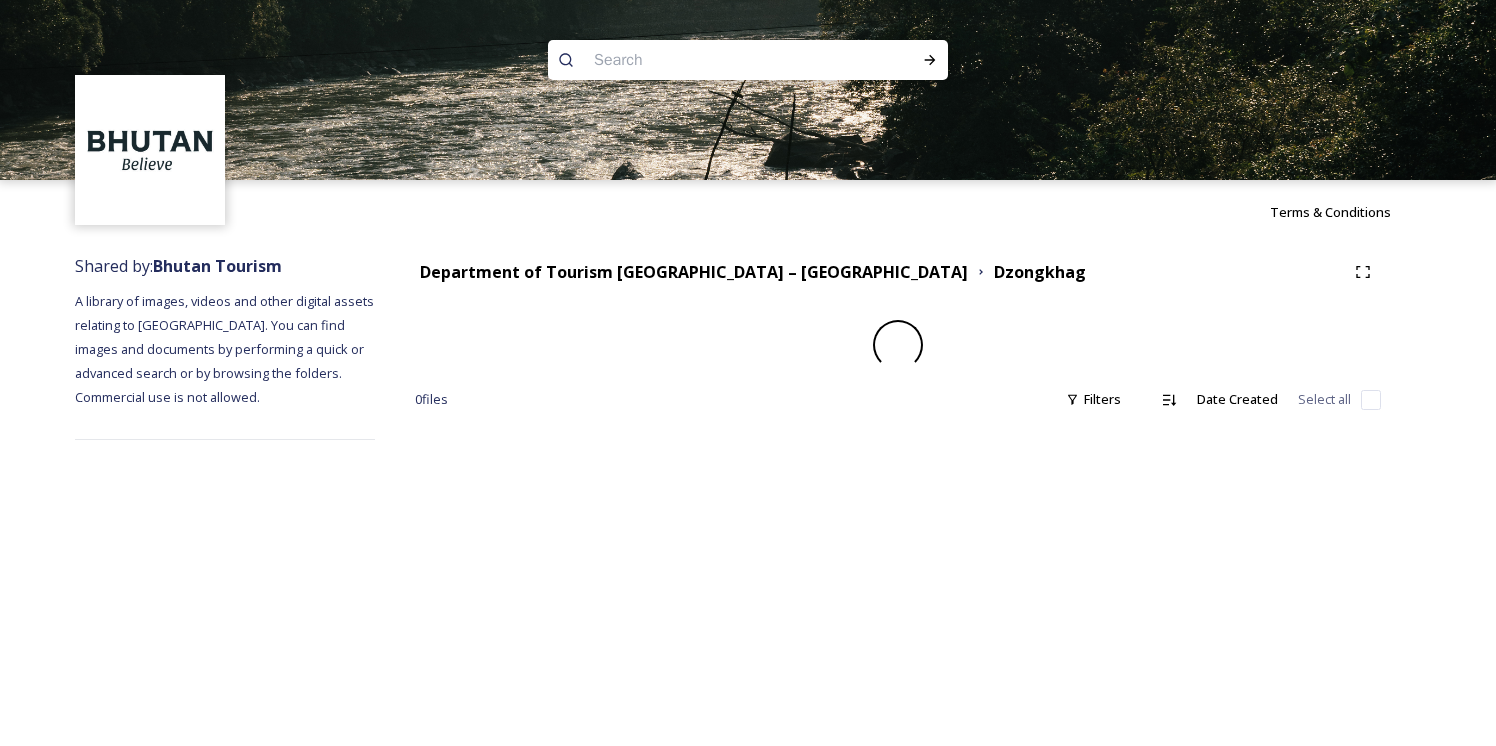 scroll, scrollTop: 0, scrollLeft: 0, axis: both 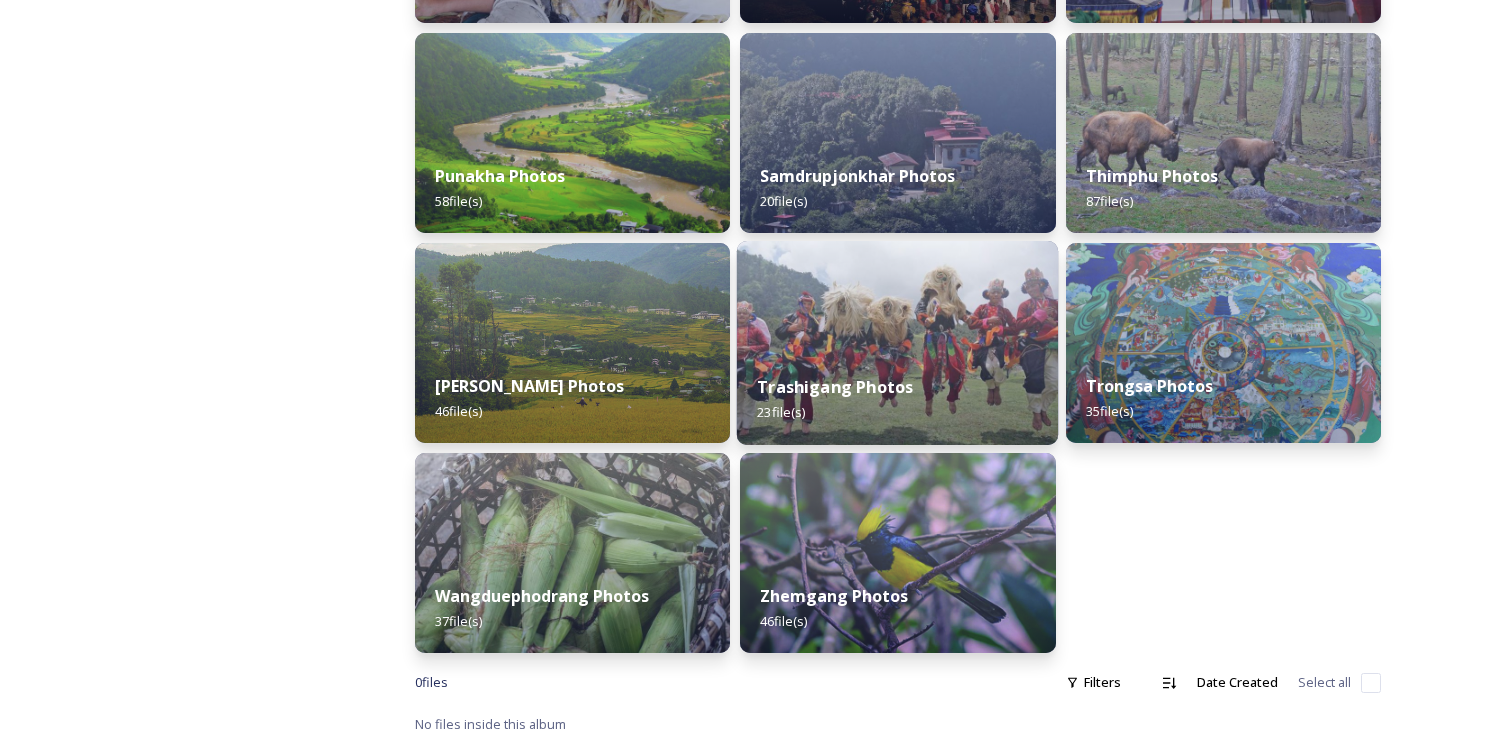 click at bounding box center (898, 343) 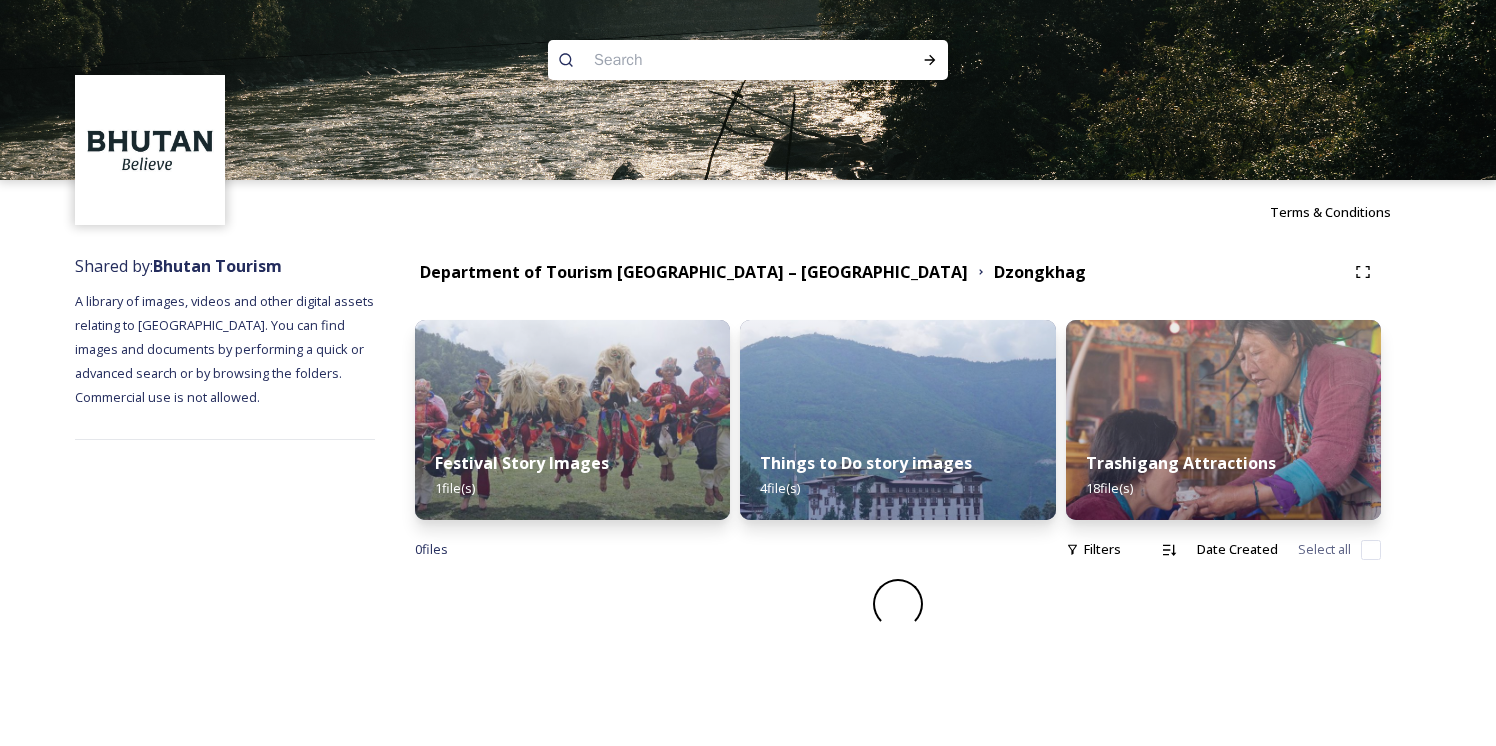 scroll, scrollTop: 0, scrollLeft: 0, axis: both 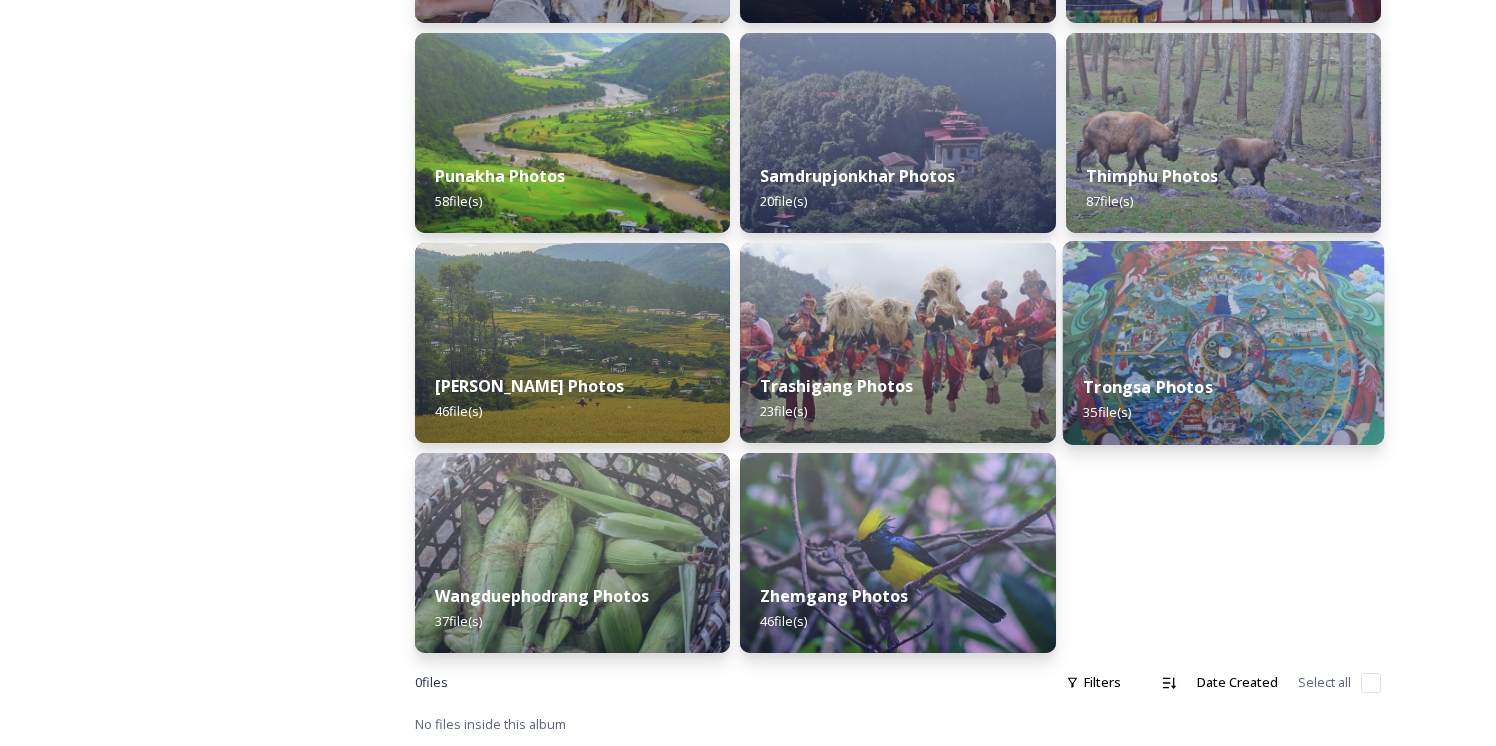click at bounding box center [1224, 343] 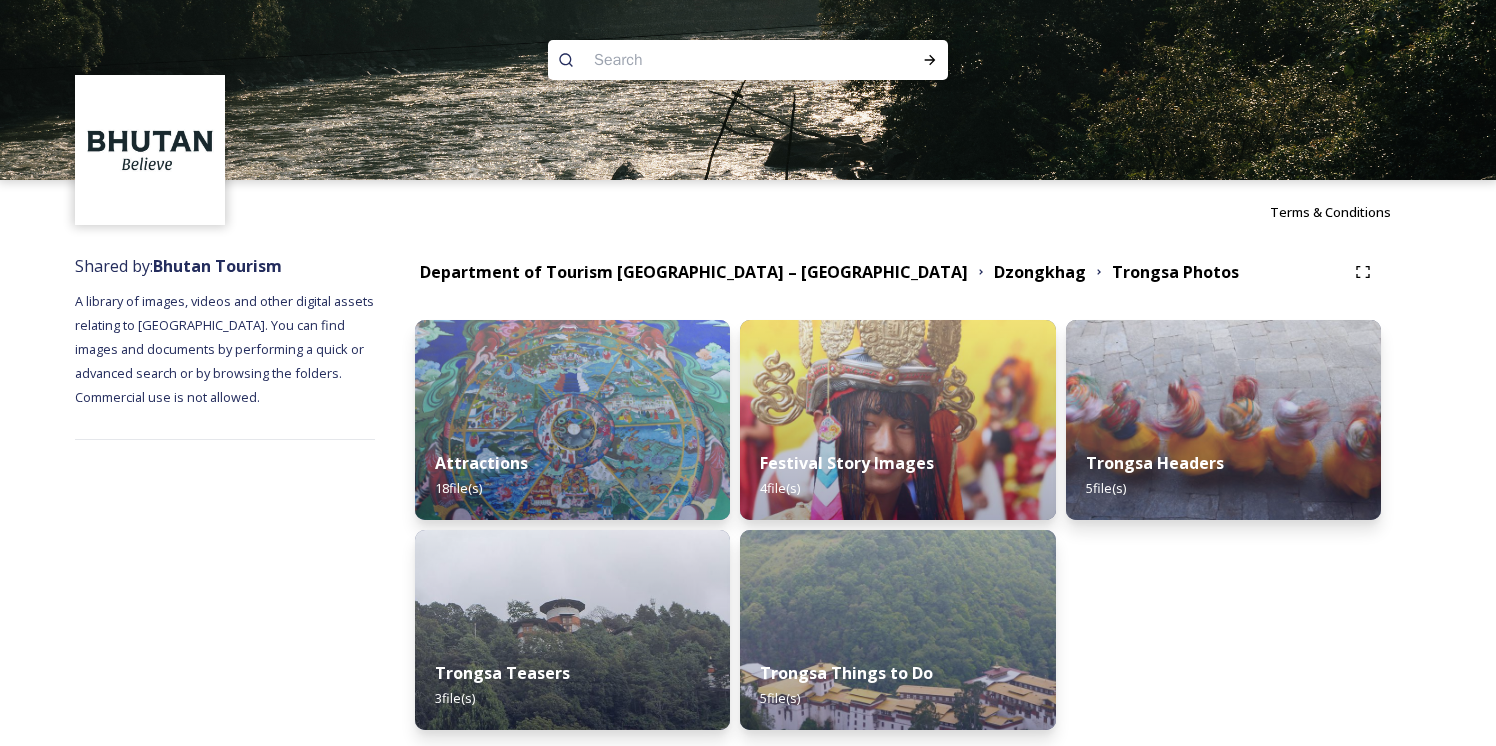 scroll, scrollTop: 77, scrollLeft: 0, axis: vertical 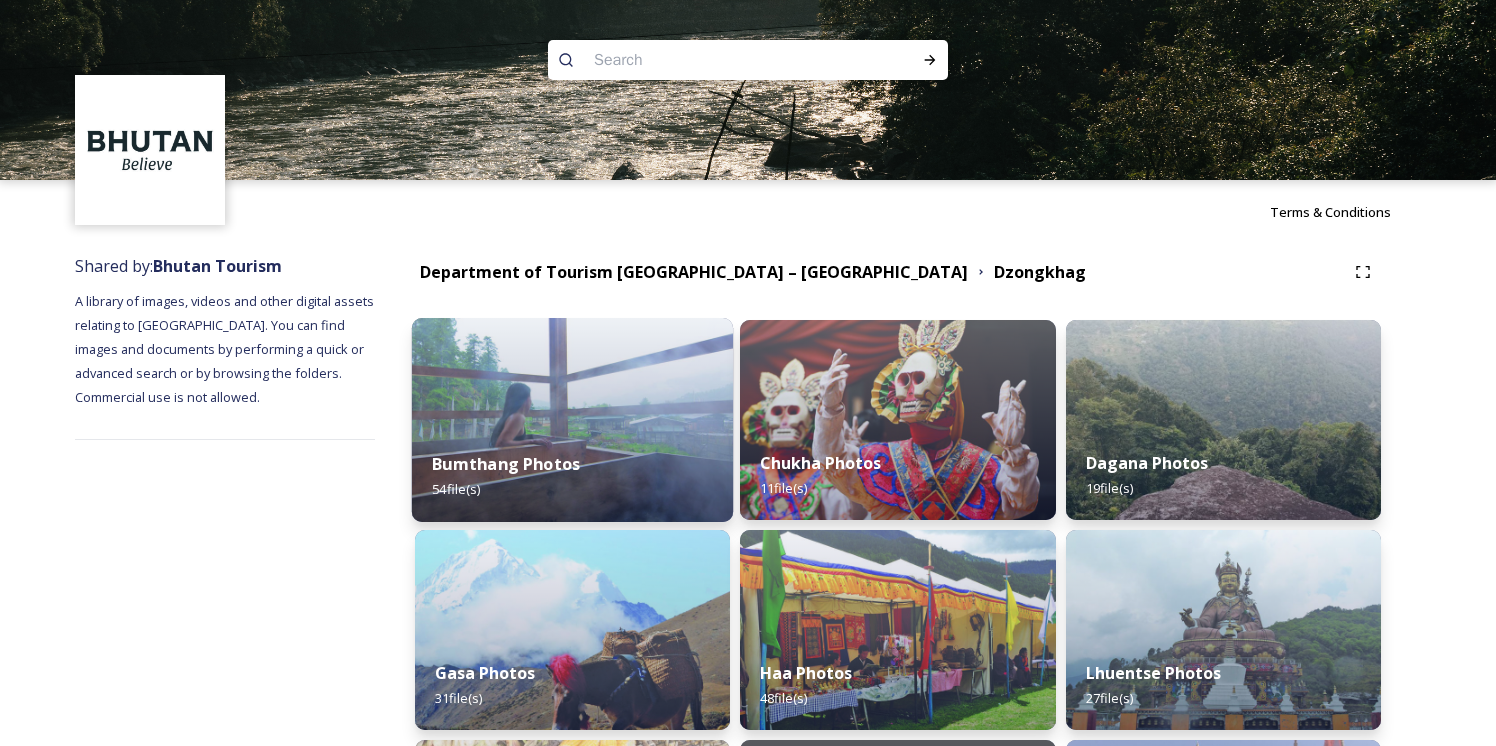 click at bounding box center [573, 420] 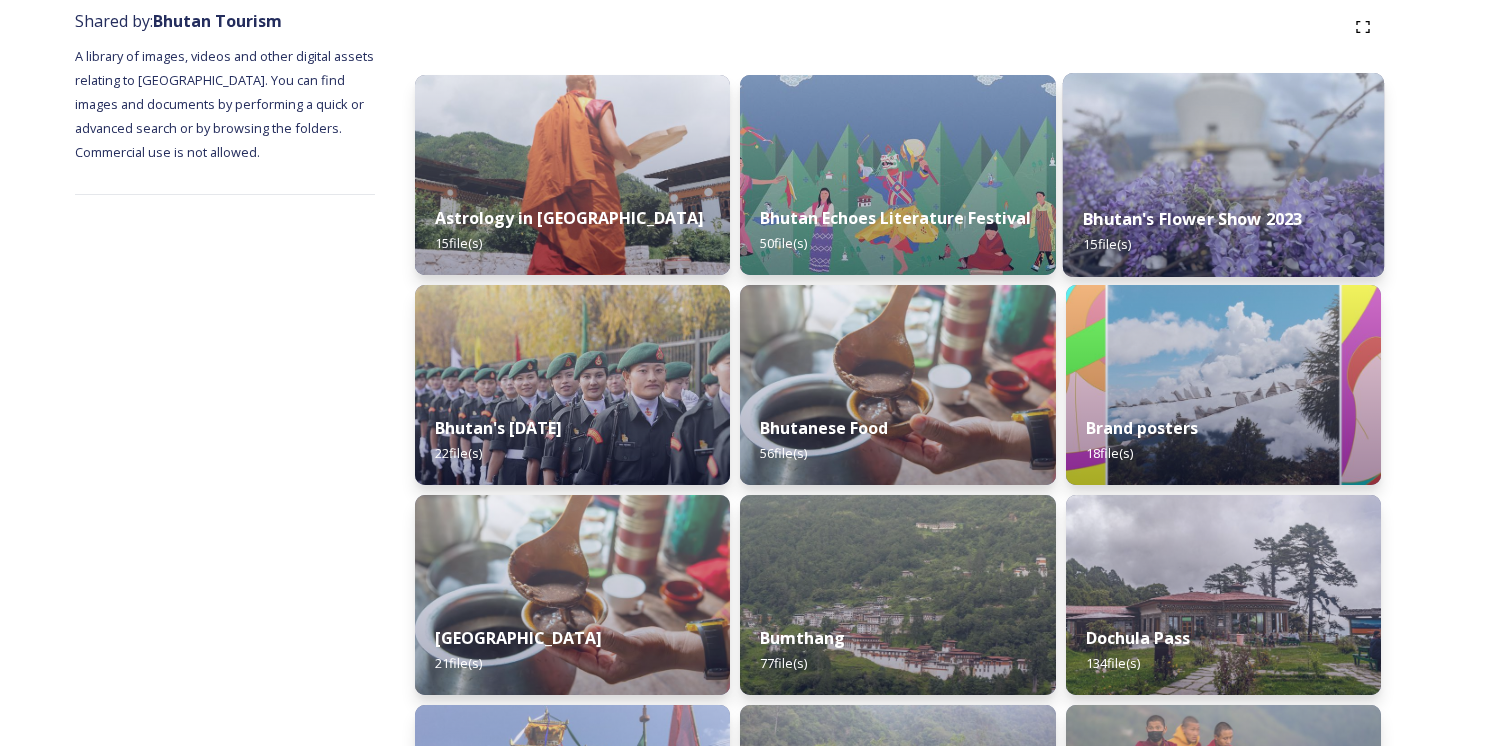 scroll, scrollTop: 246, scrollLeft: 0, axis: vertical 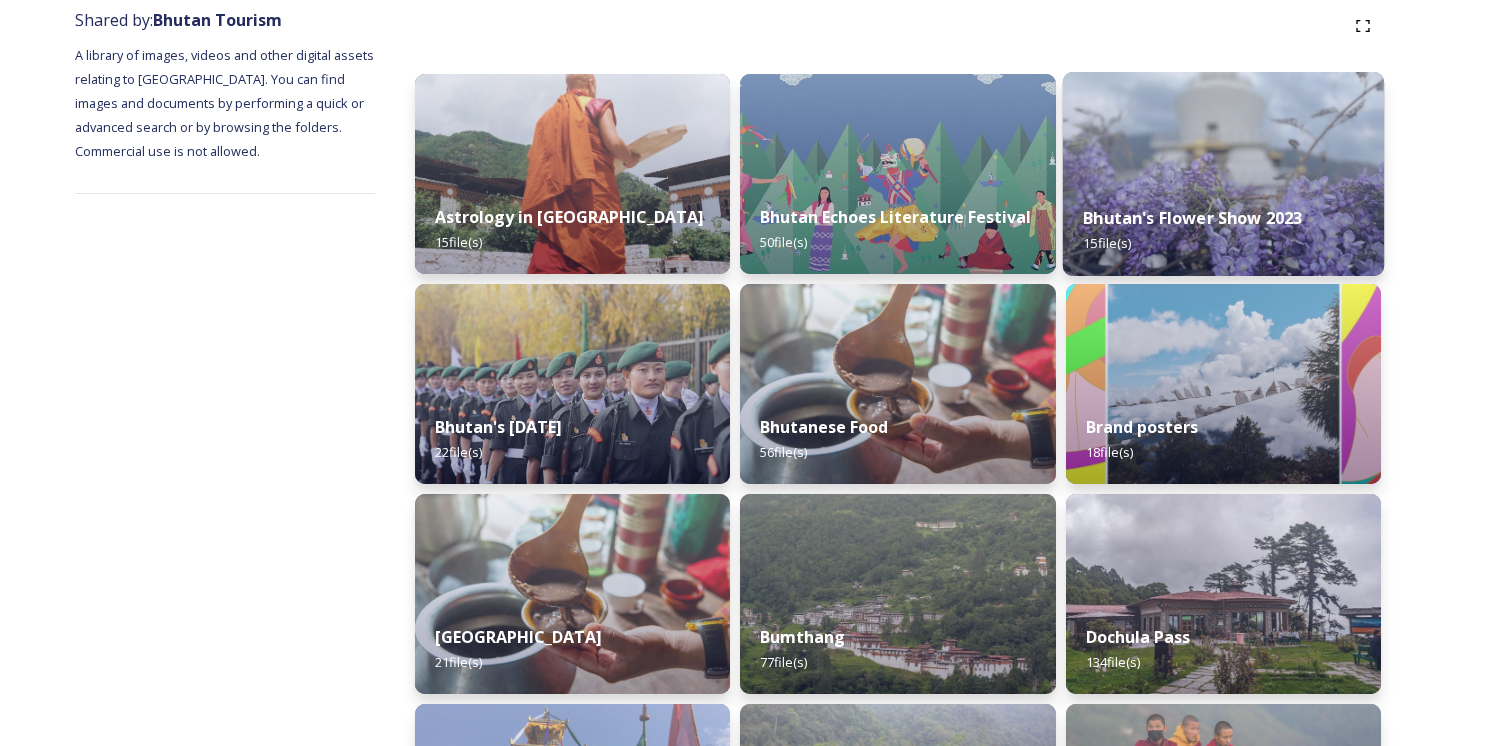 click on "Brand posters 18  file(s)" at bounding box center [1223, 439] 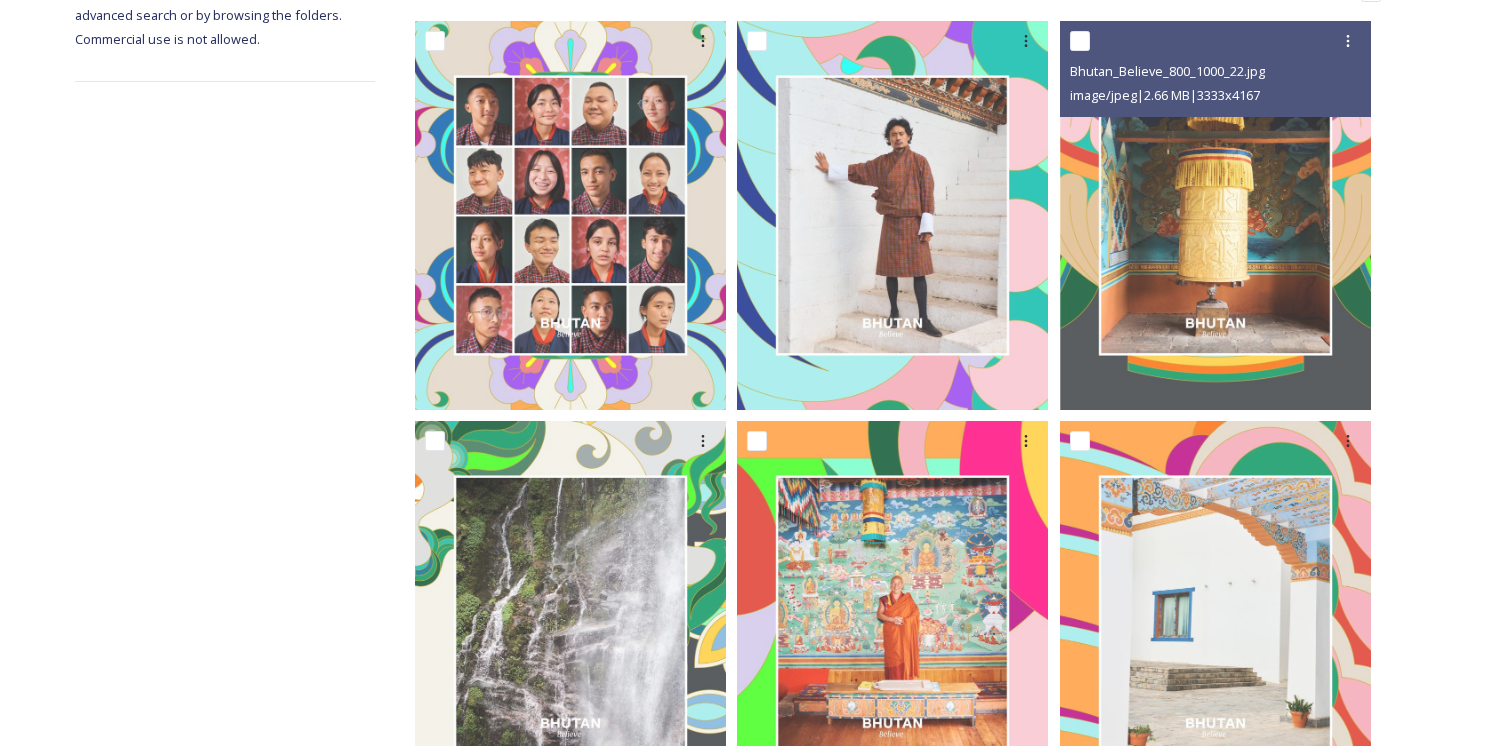 scroll, scrollTop: 619, scrollLeft: 0, axis: vertical 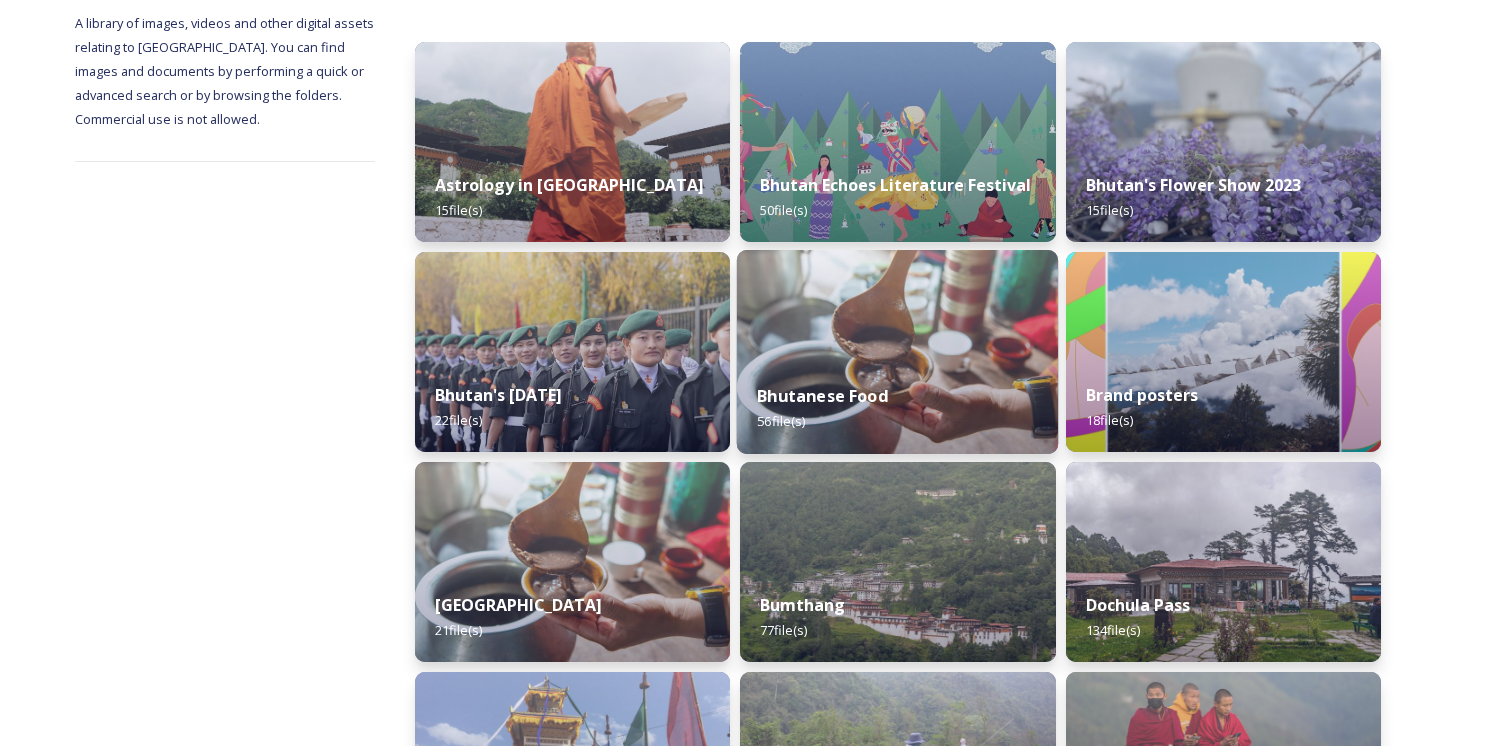 click at bounding box center [898, 352] 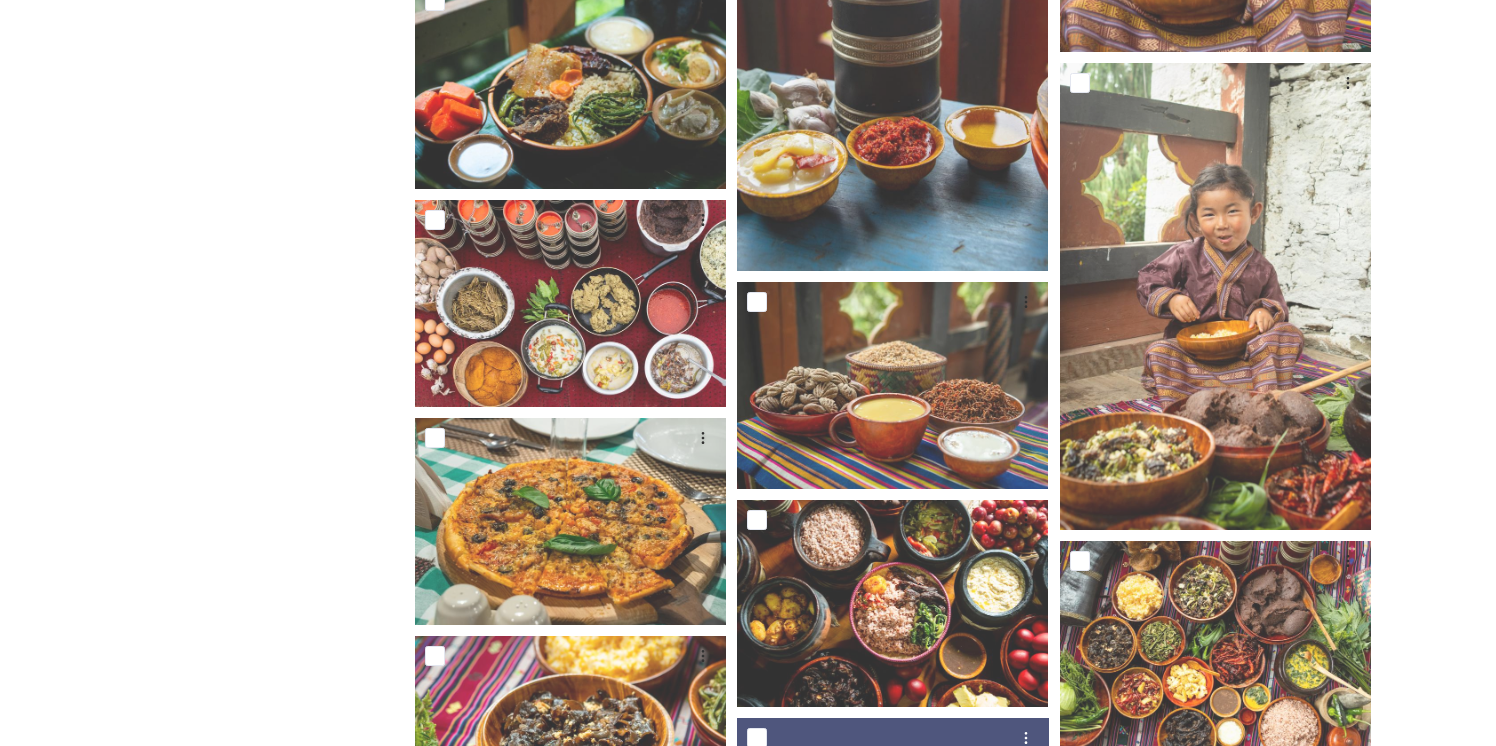scroll, scrollTop: 2848, scrollLeft: 0, axis: vertical 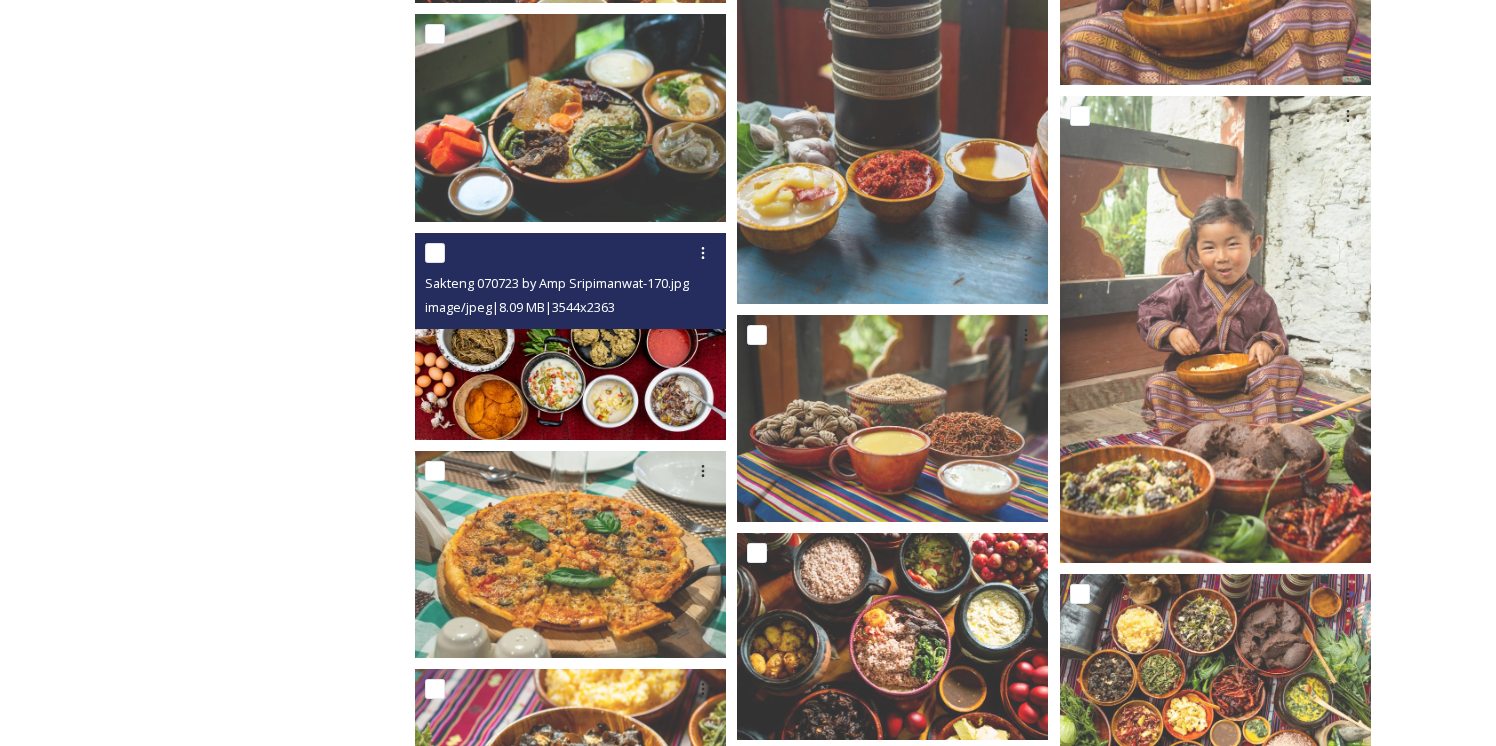 click at bounding box center [570, 336] 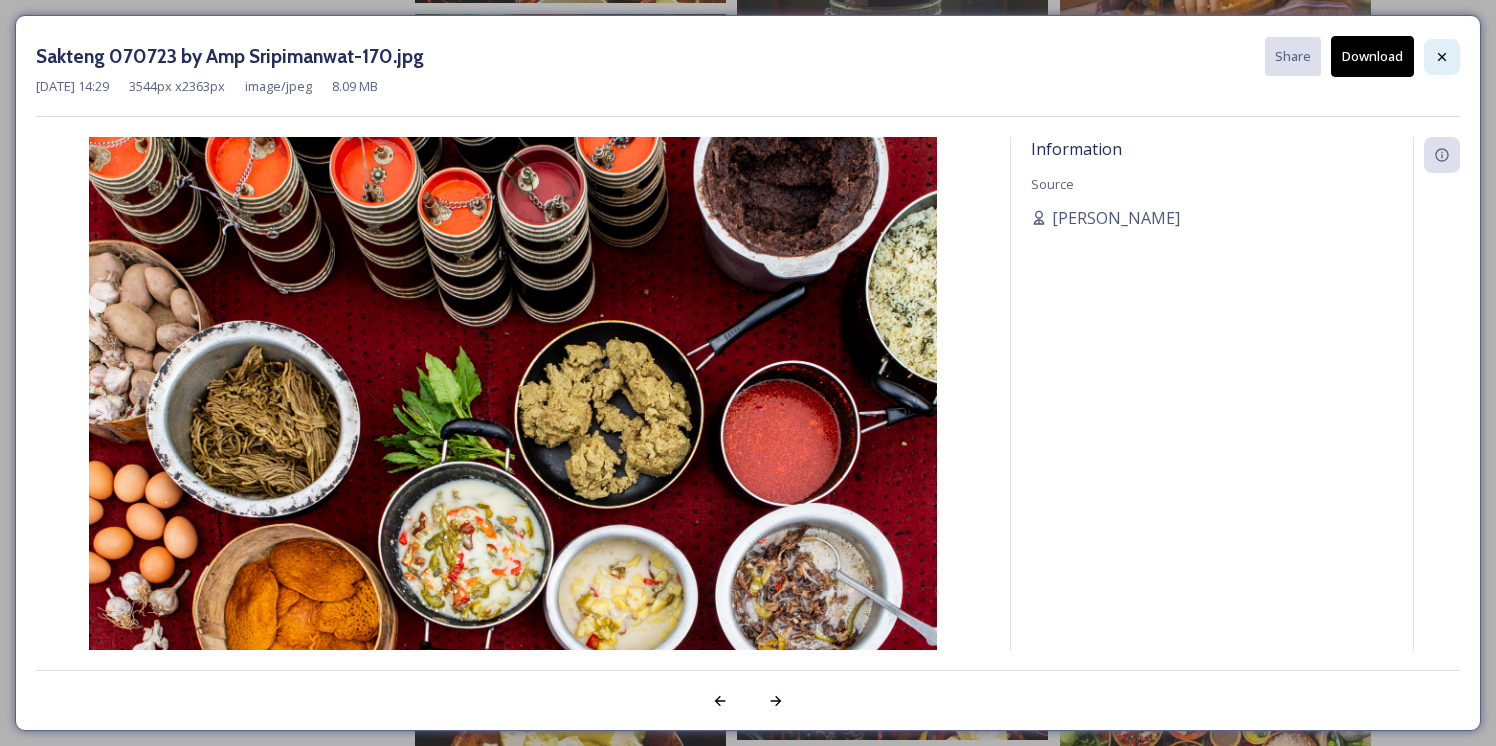 click at bounding box center (1442, 57) 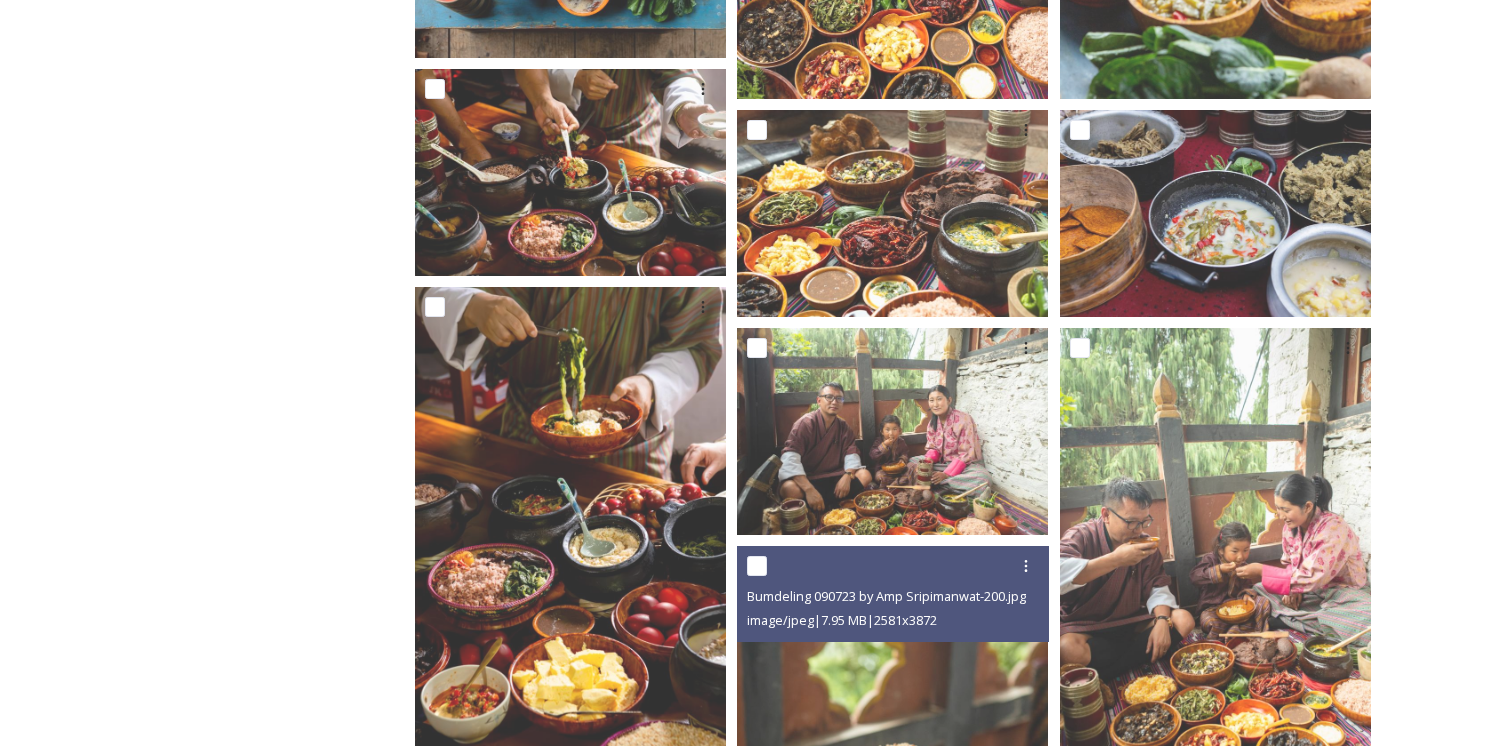 scroll, scrollTop: 1660, scrollLeft: 0, axis: vertical 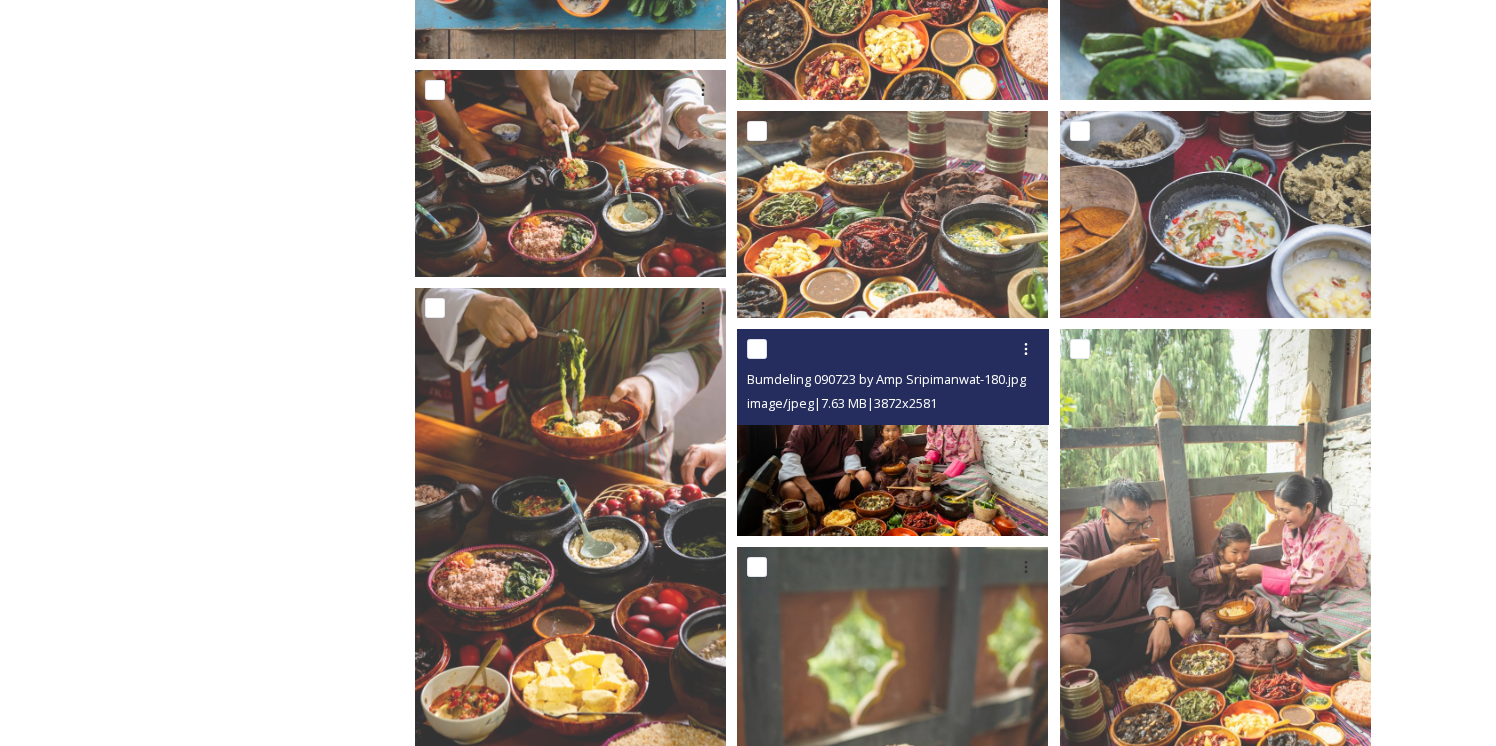 click at bounding box center (892, 432) 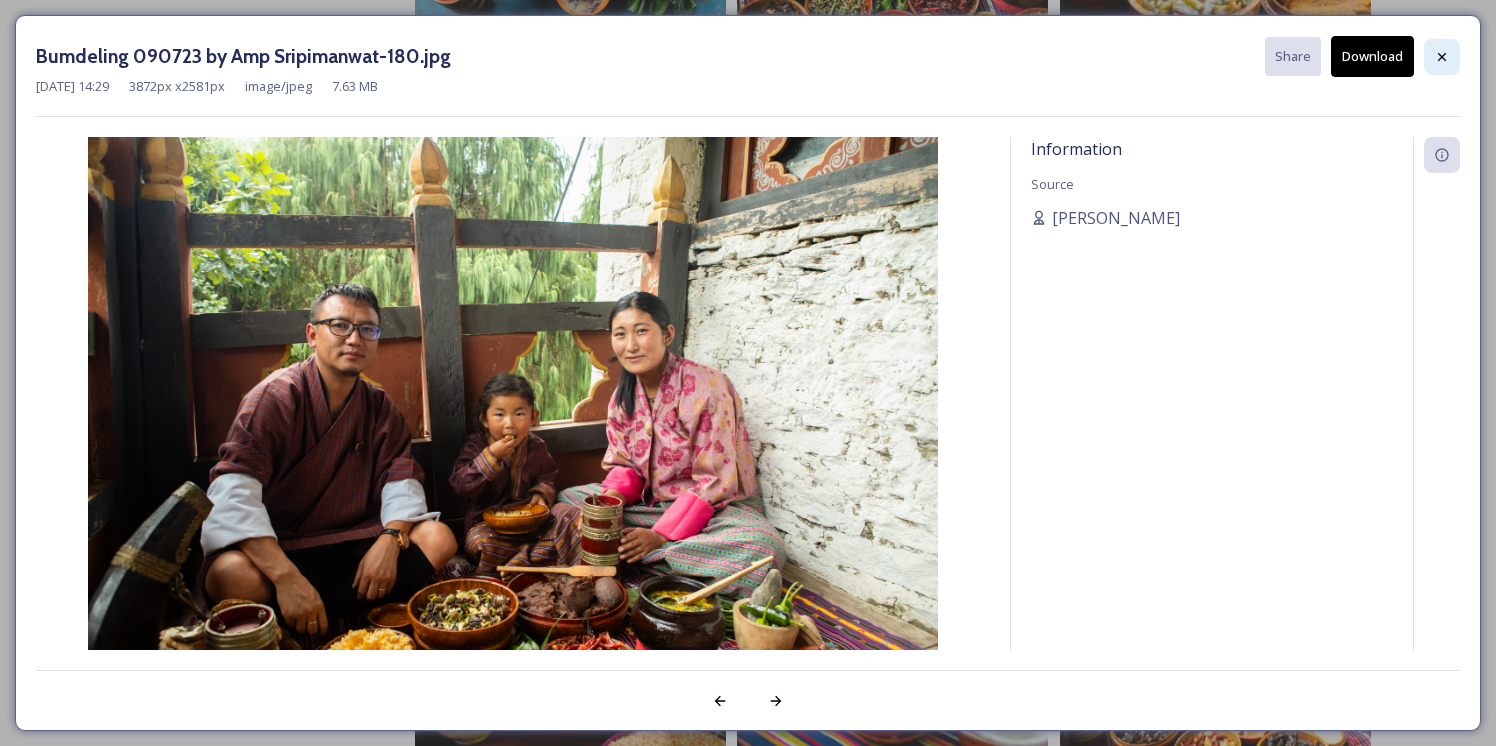 click 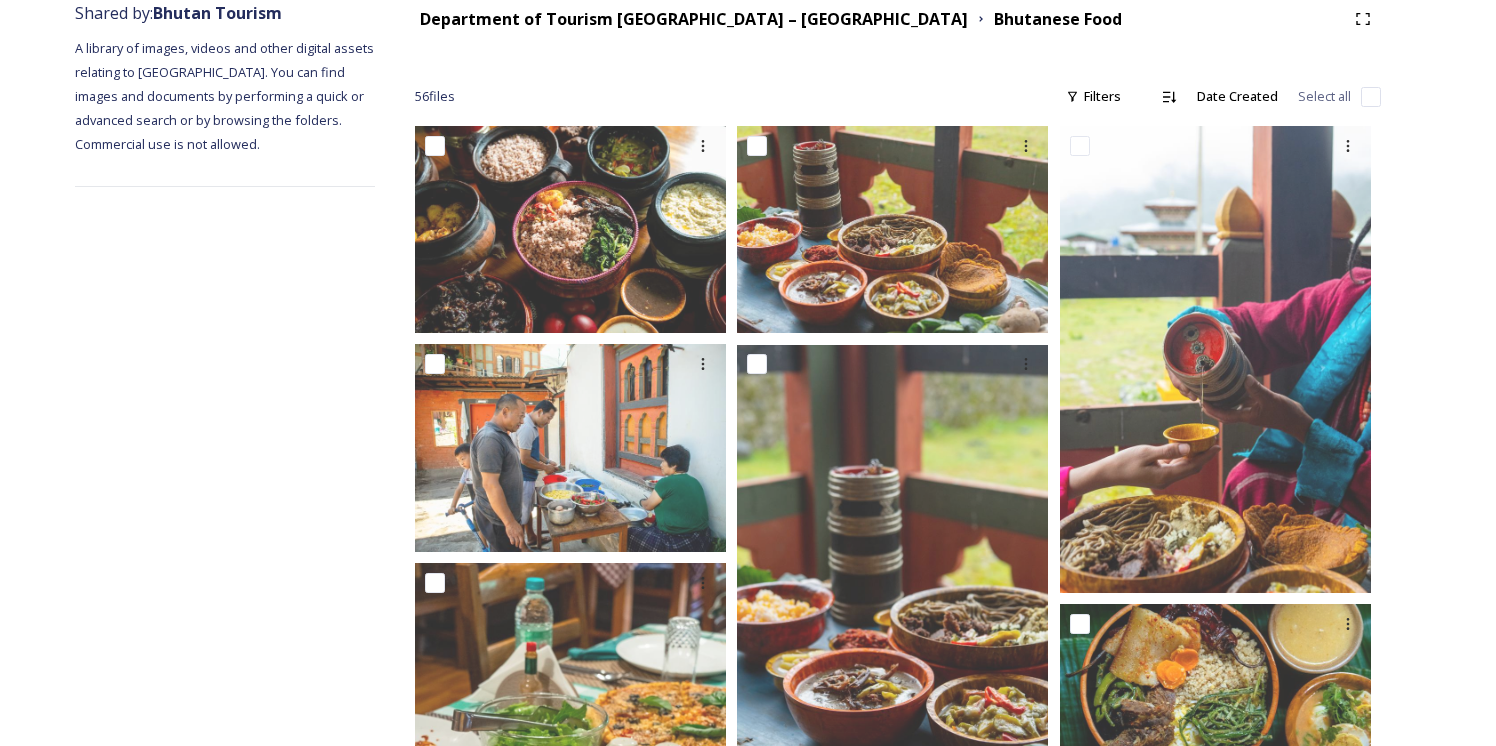 scroll, scrollTop: 0, scrollLeft: 0, axis: both 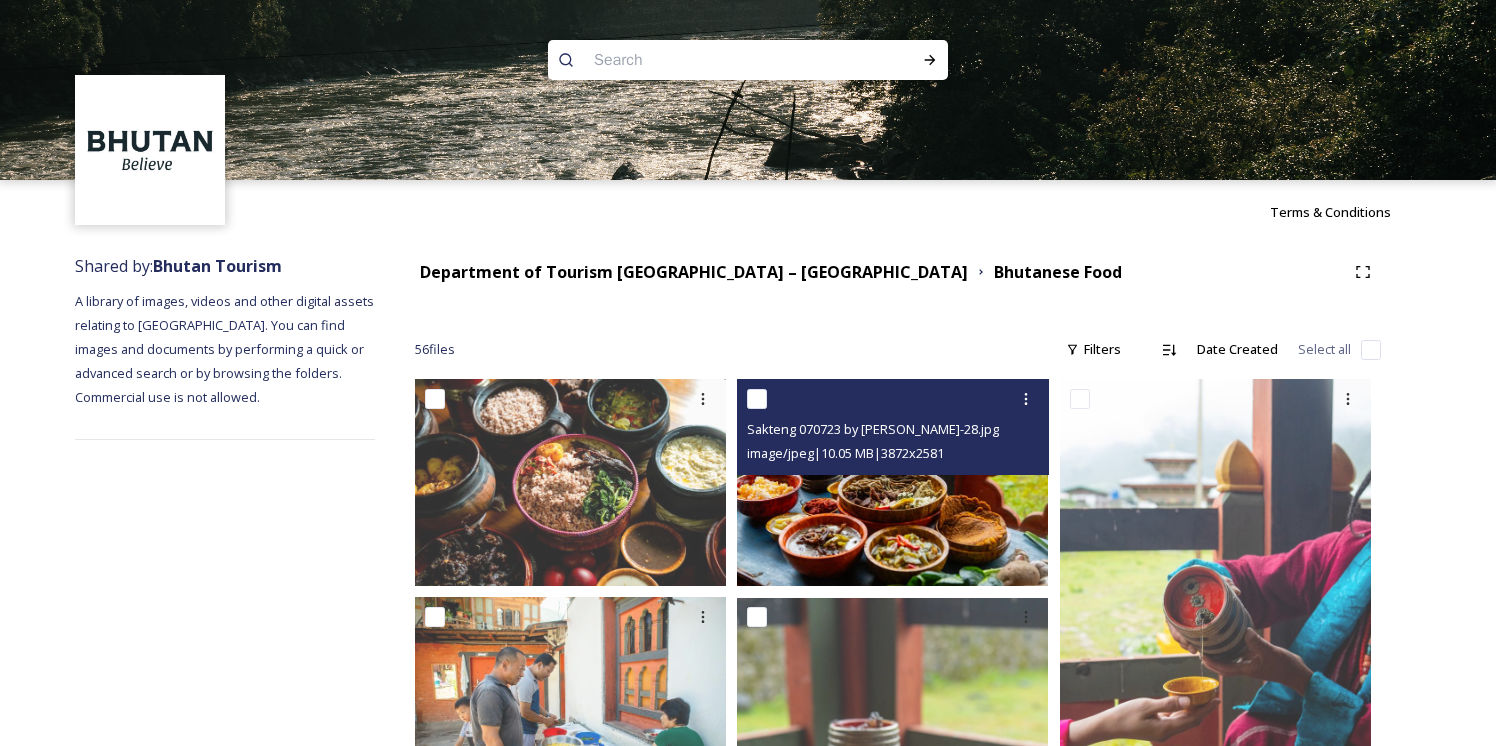 click at bounding box center [892, 482] 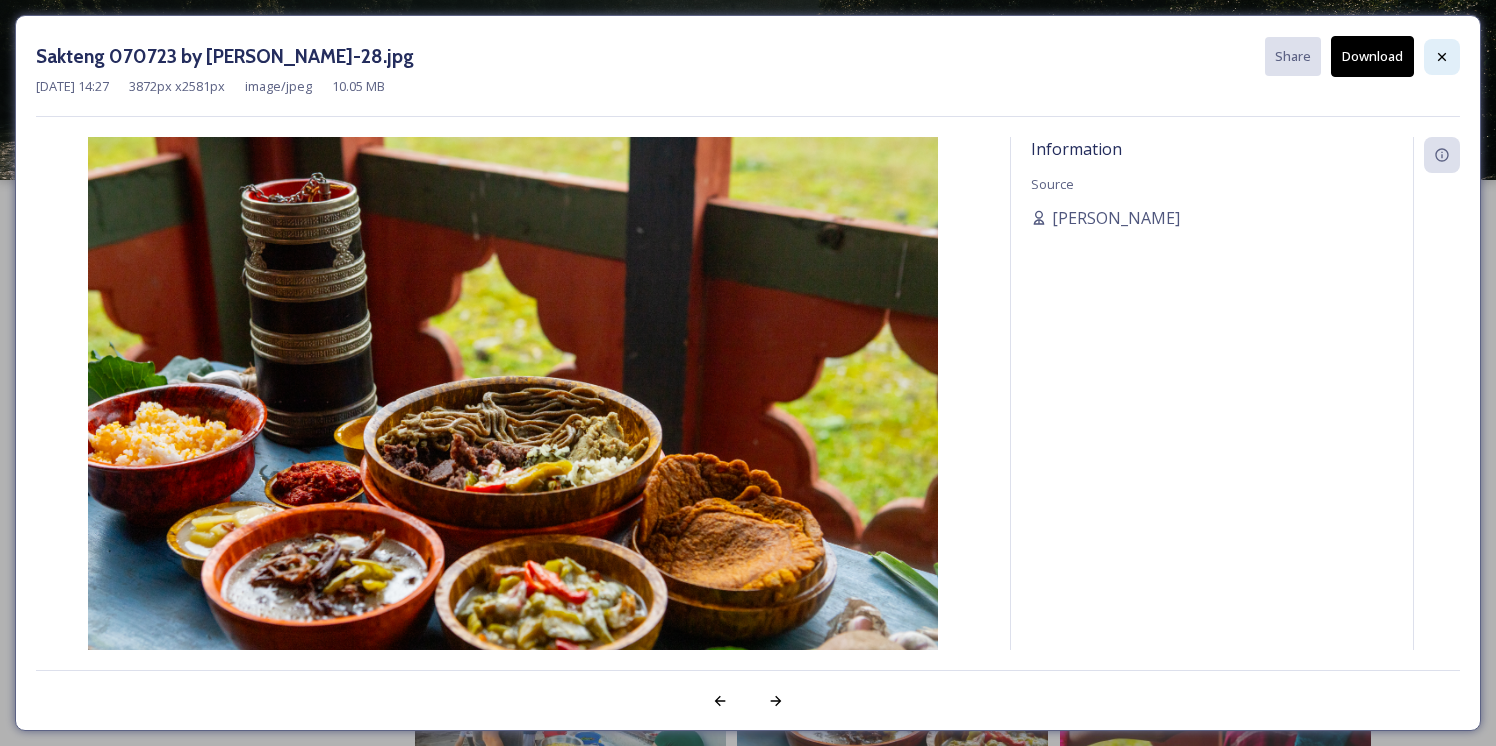 click 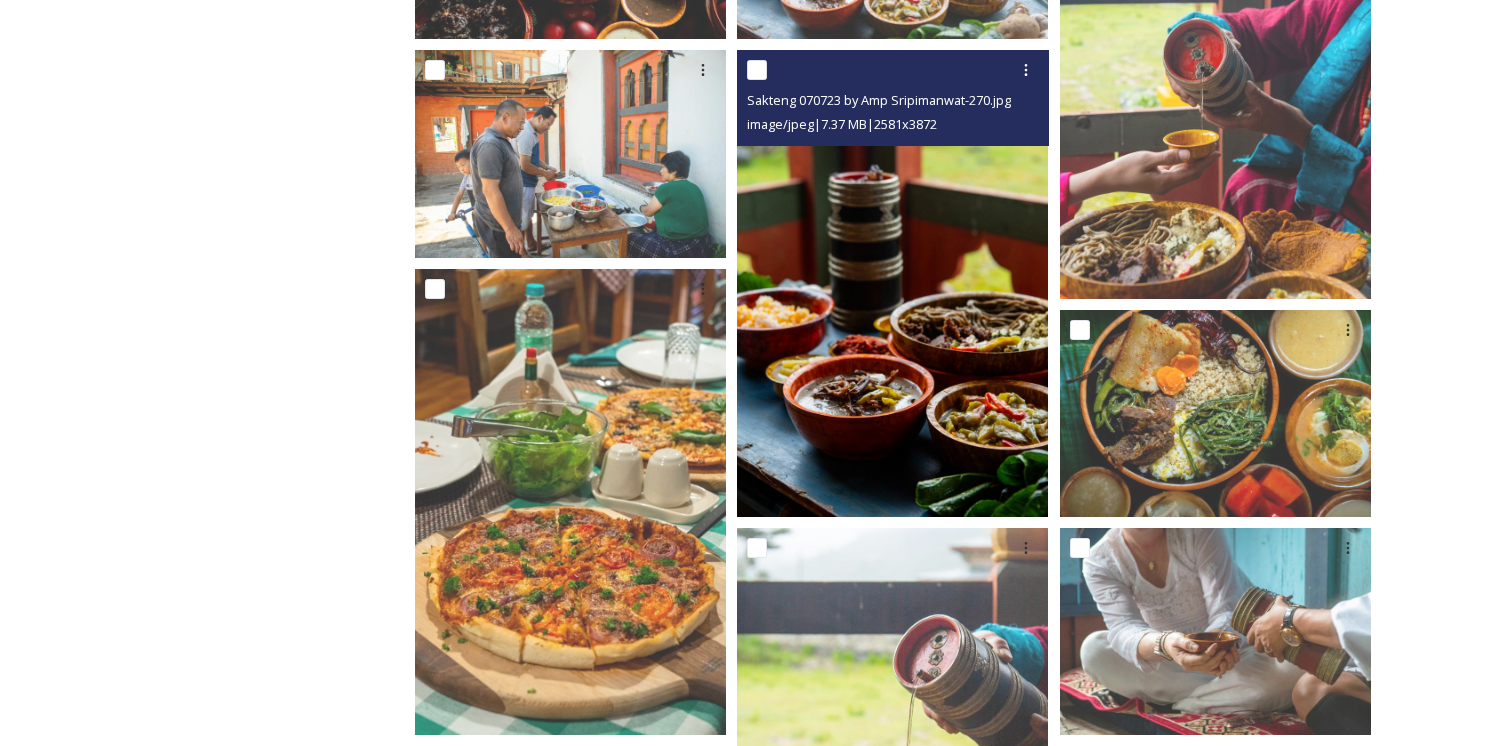 scroll, scrollTop: 560, scrollLeft: 0, axis: vertical 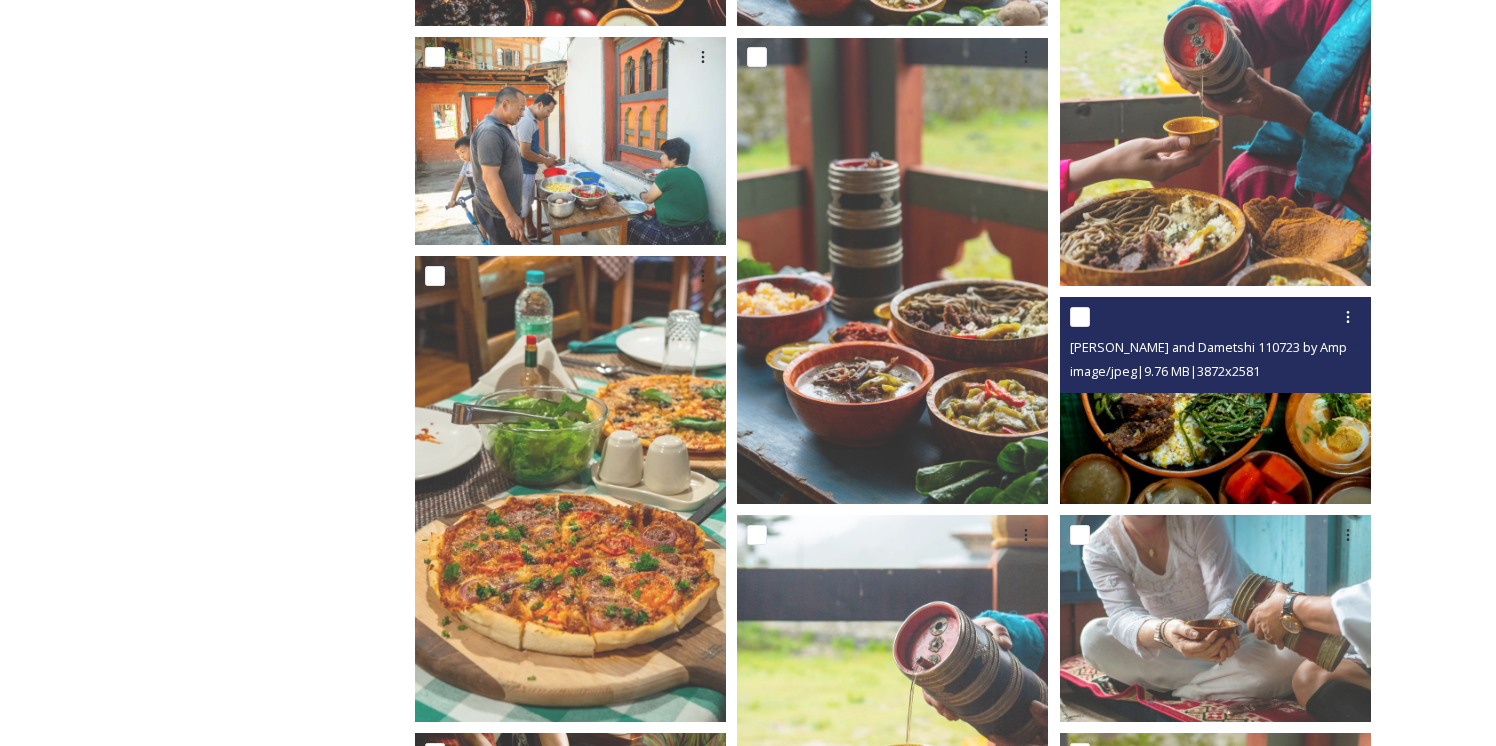 click at bounding box center [1215, 400] 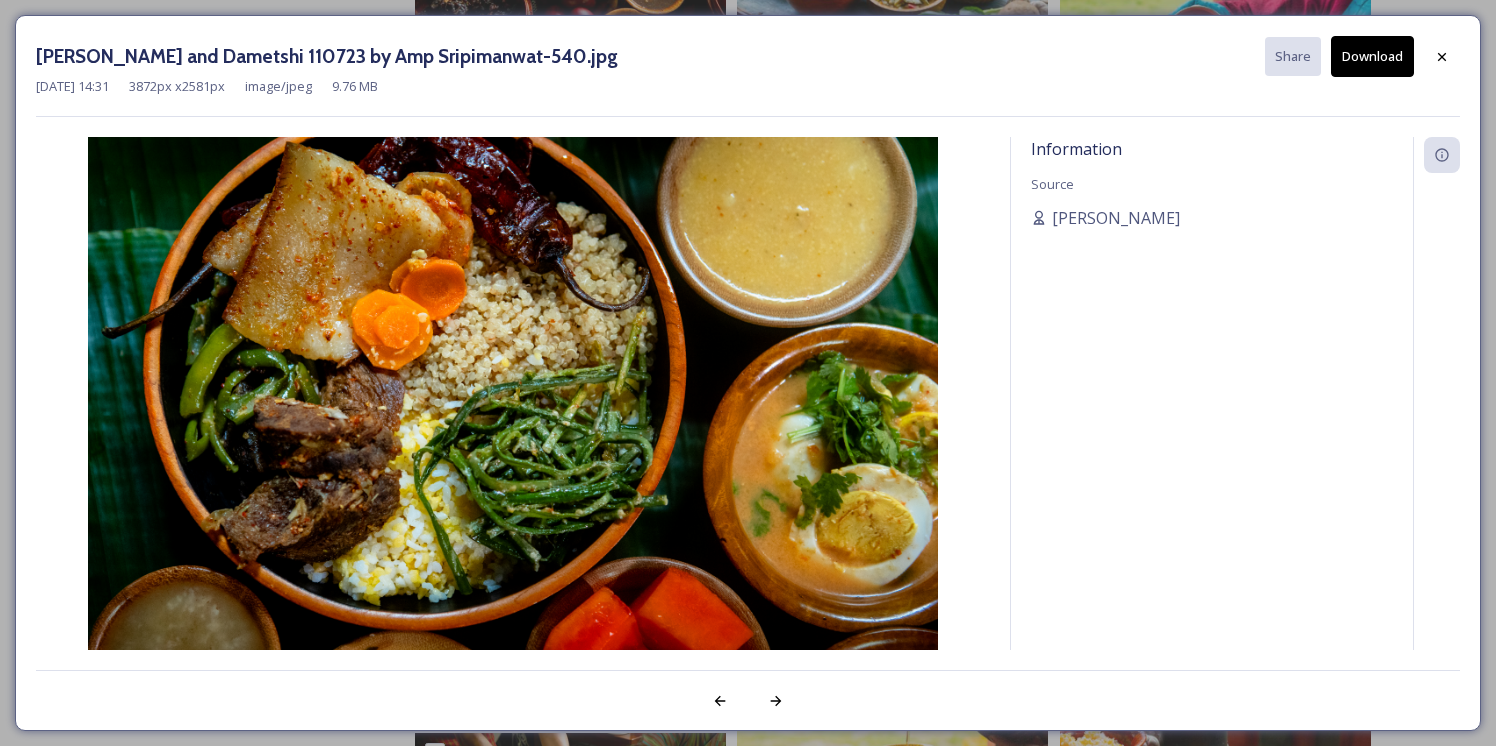 click on "Download" at bounding box center [1372, 56] 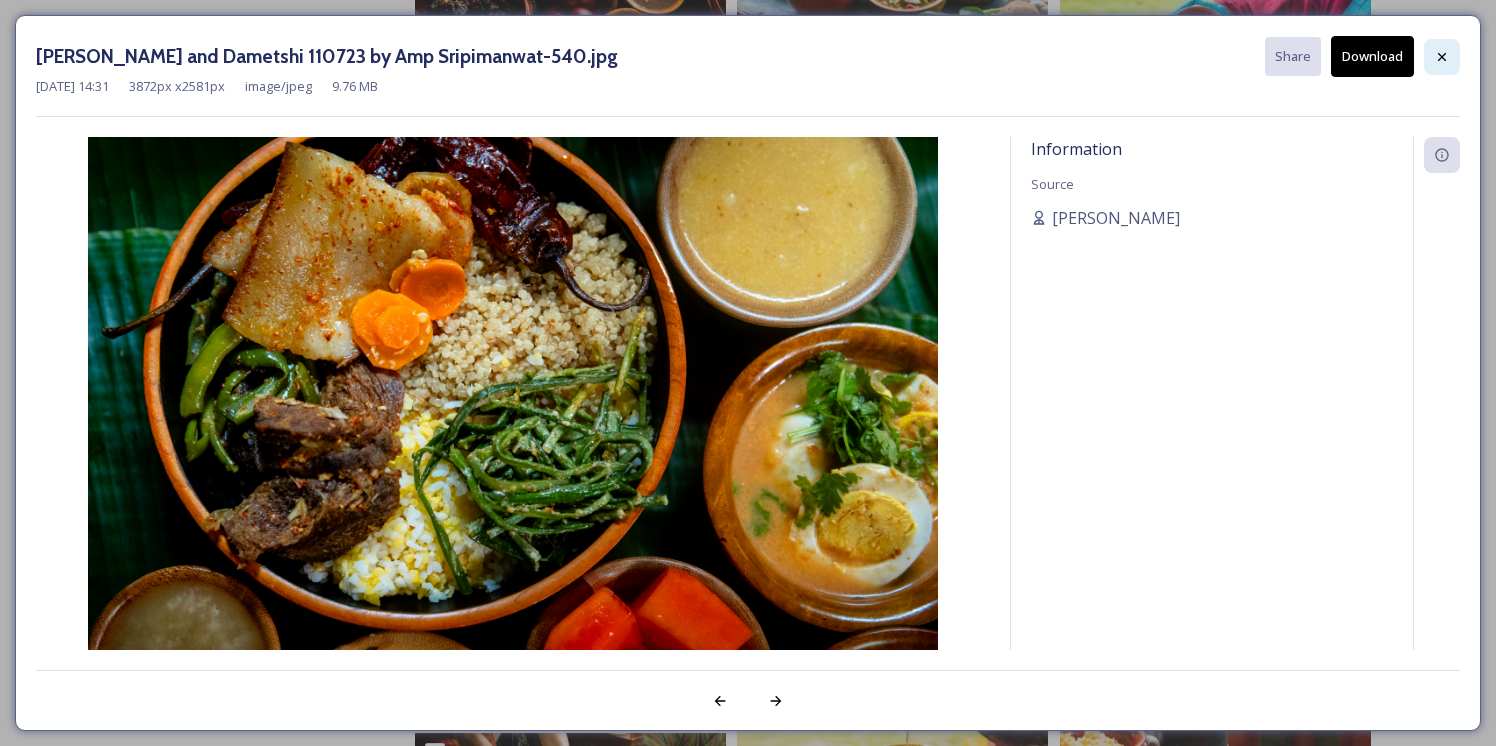 click at bounding box center (1442, 57) 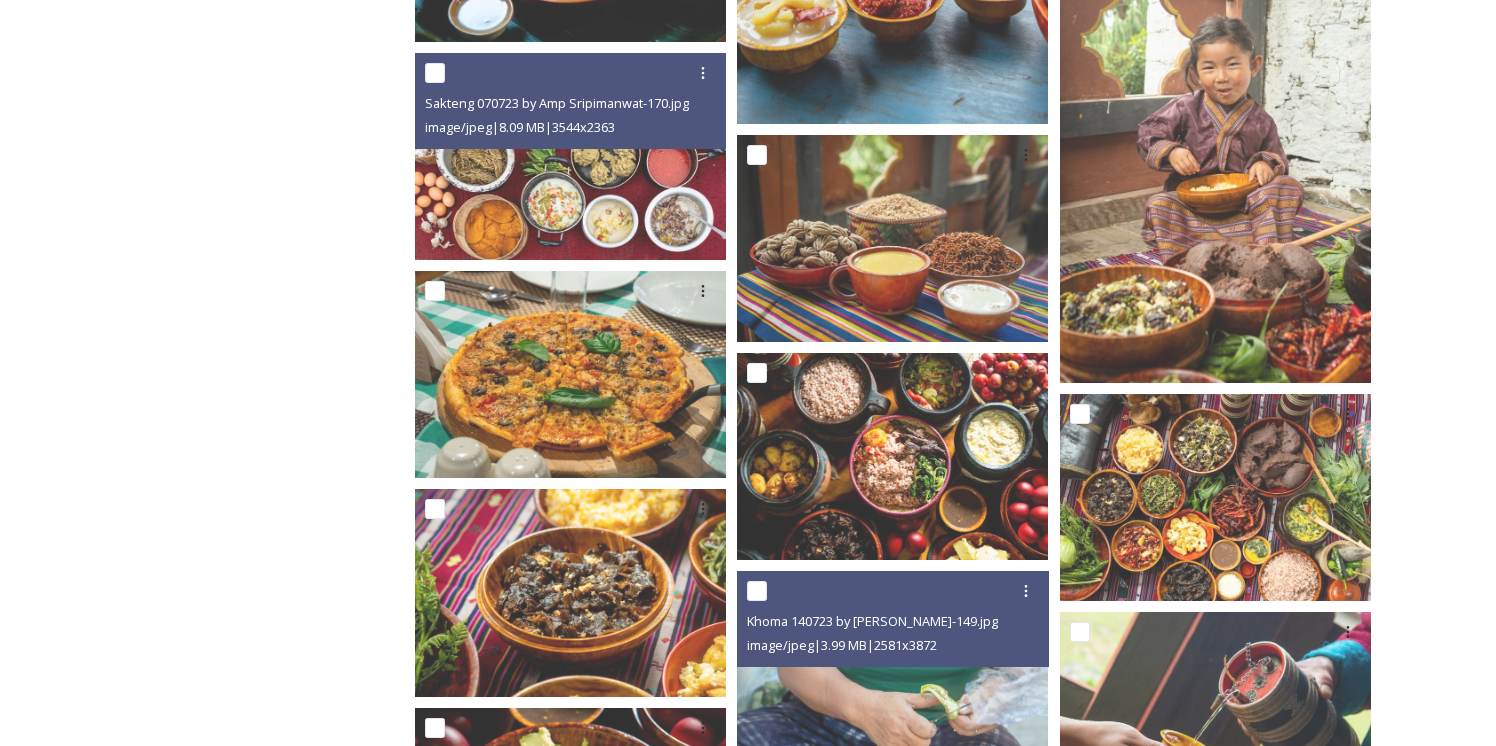 scroll, scrollTop: 3013, scrollLeft: 0, axis: vertical 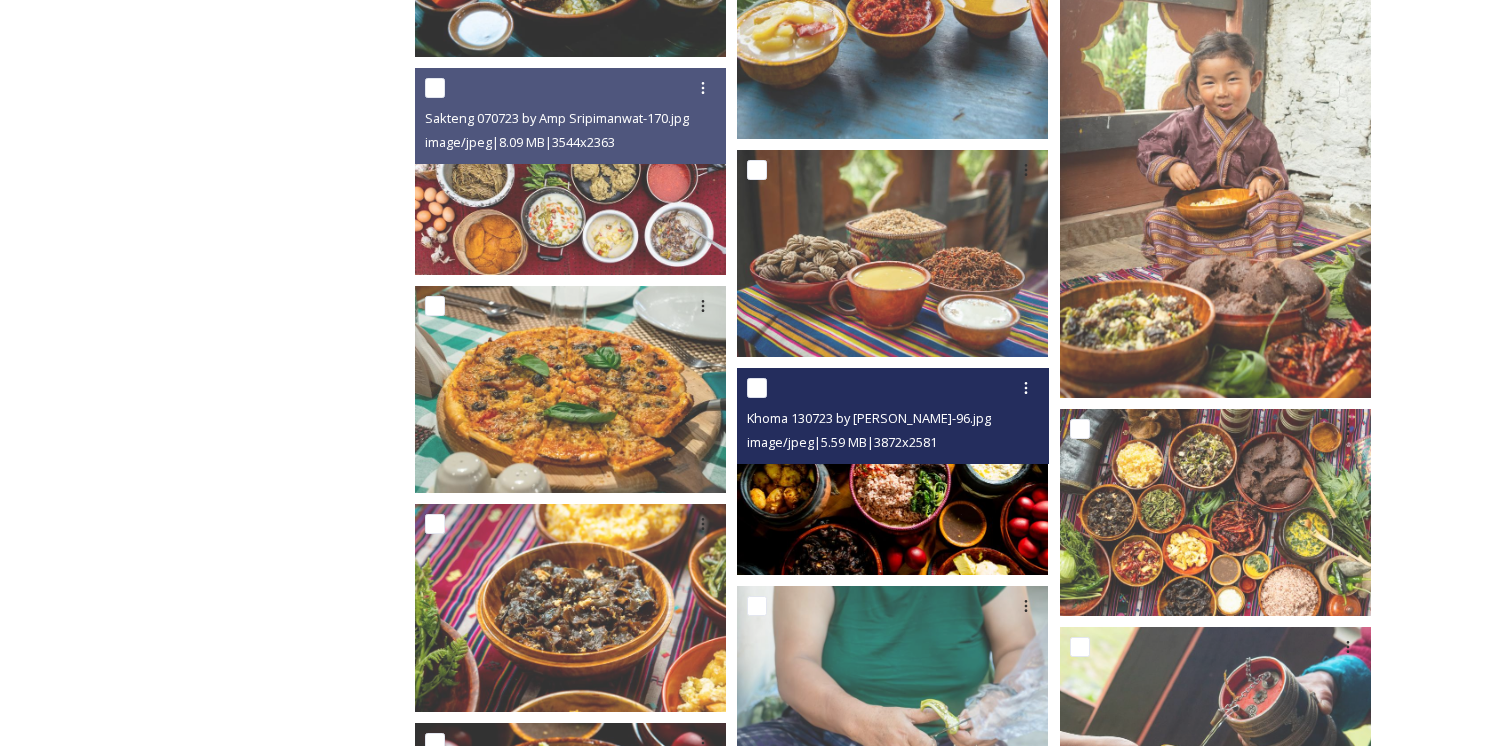 click at bounding box center (892, 471) 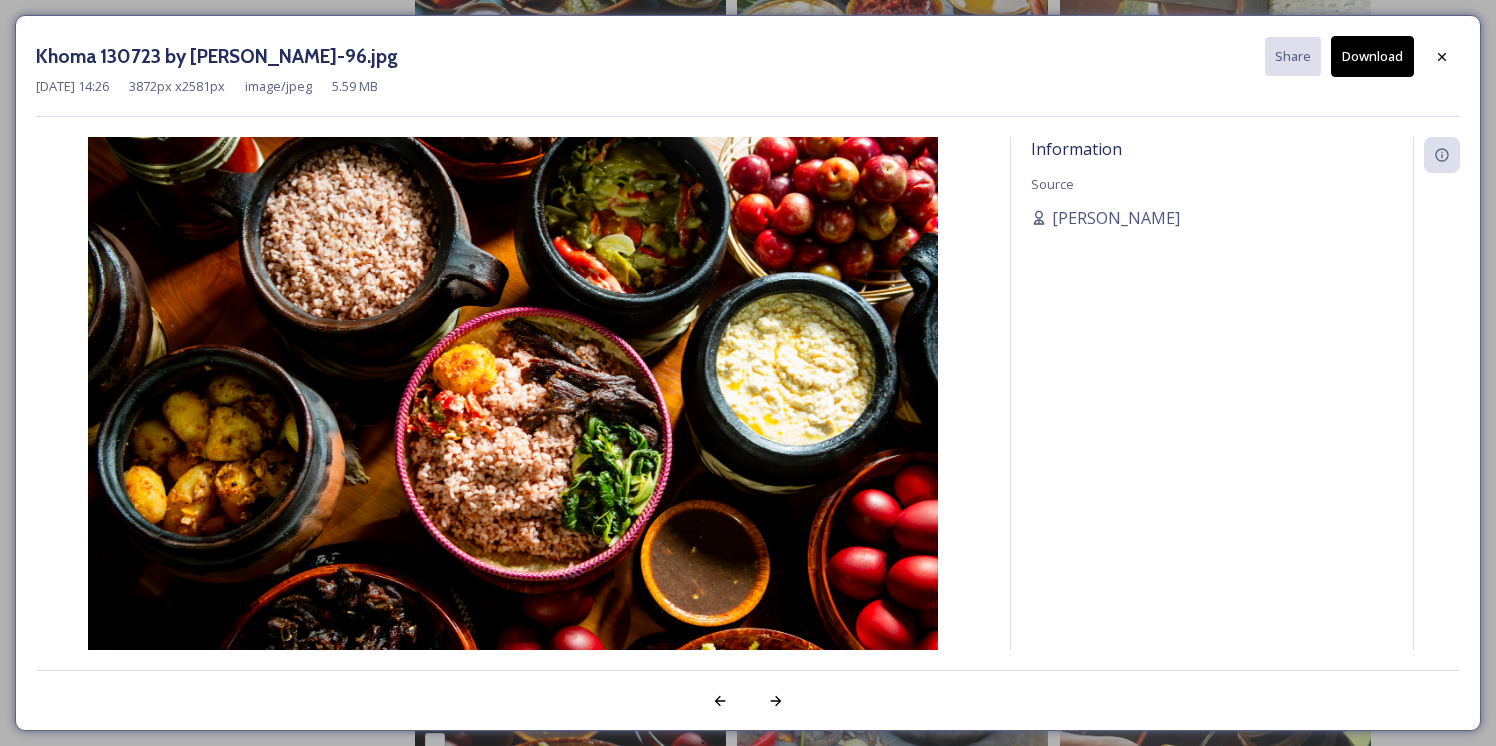 click on "Download" at bounding box center (1372, 56) 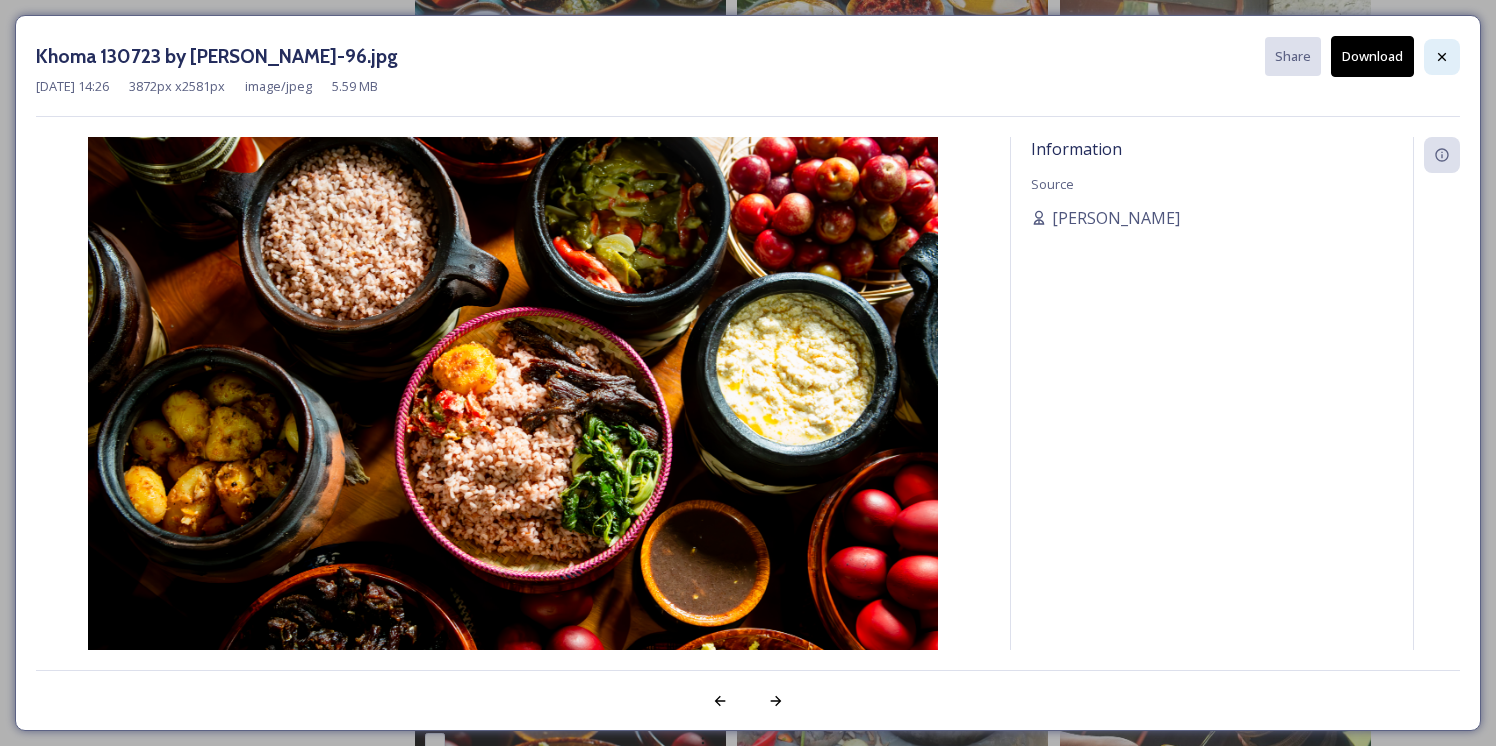click 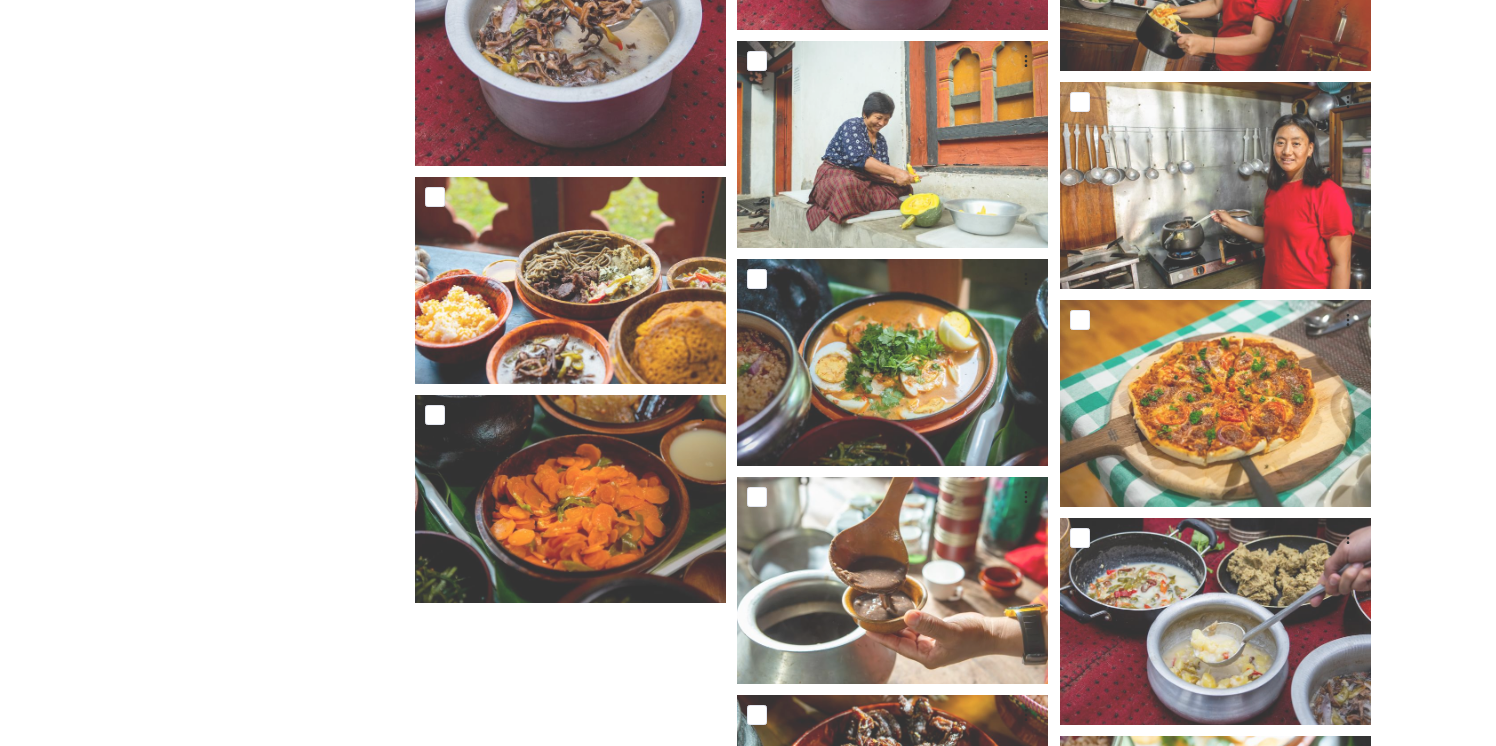 scroll, scrollTop: 4709, scrollLeft: 0, axis: vertical 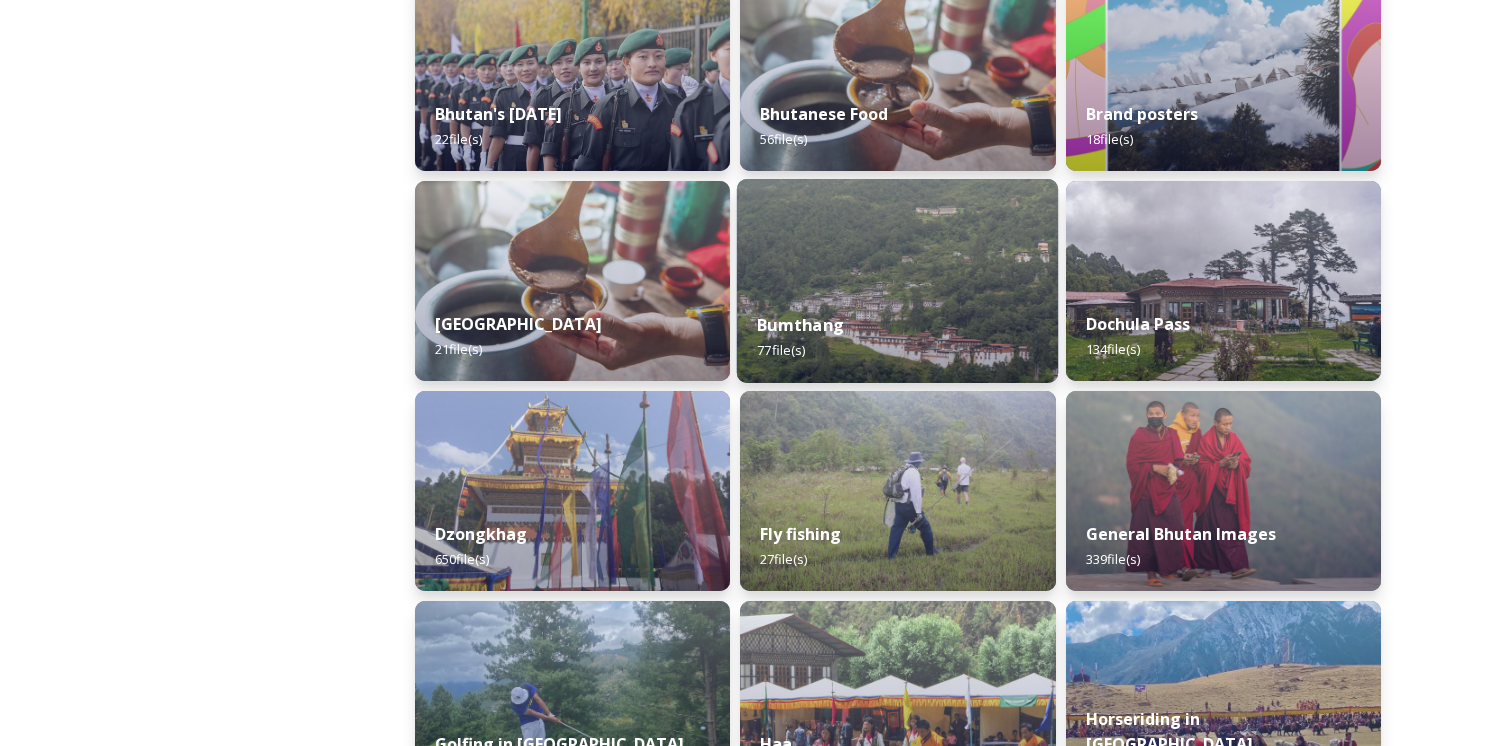 click at bounding box center [898, 281] 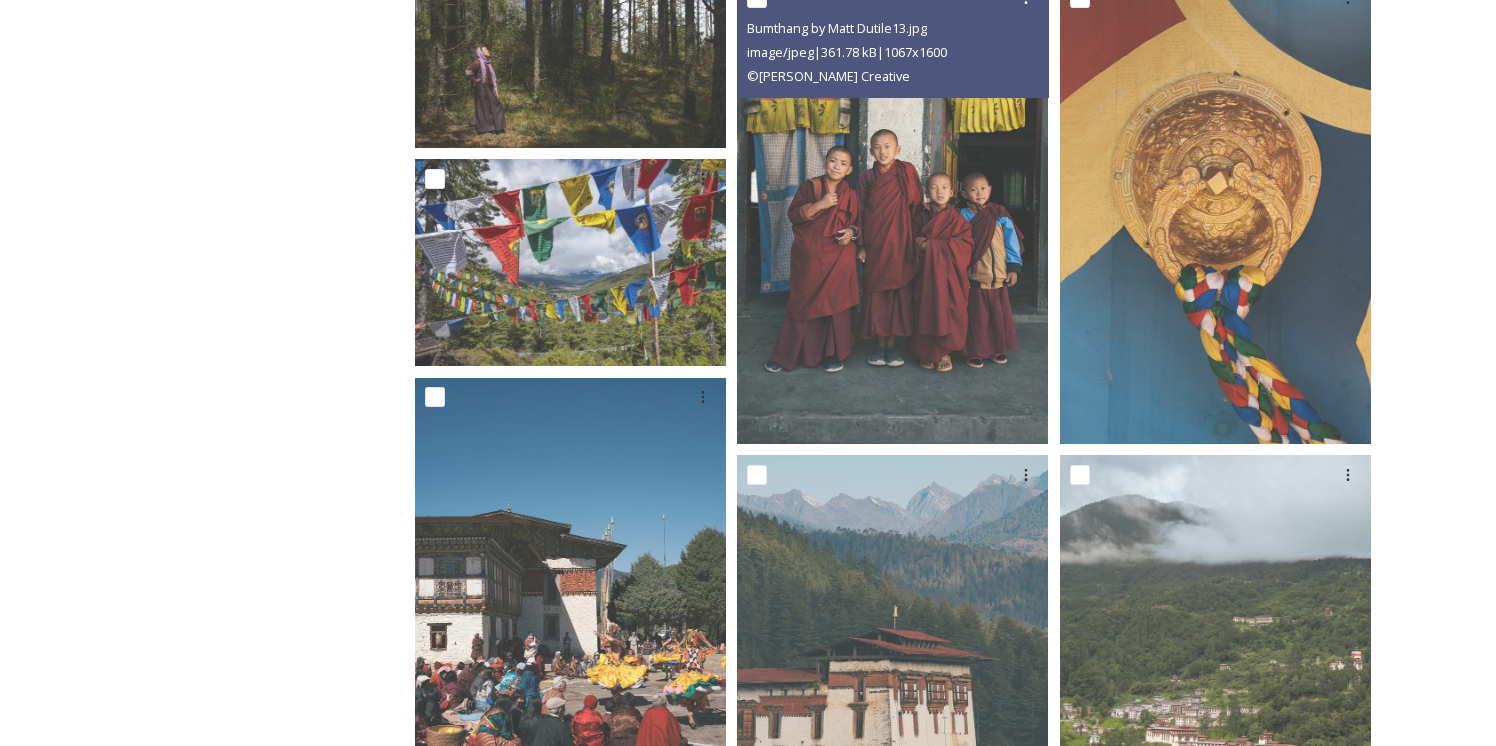 scroll, scrollTop: 1794, scrollLeft: 0, axis: vertical 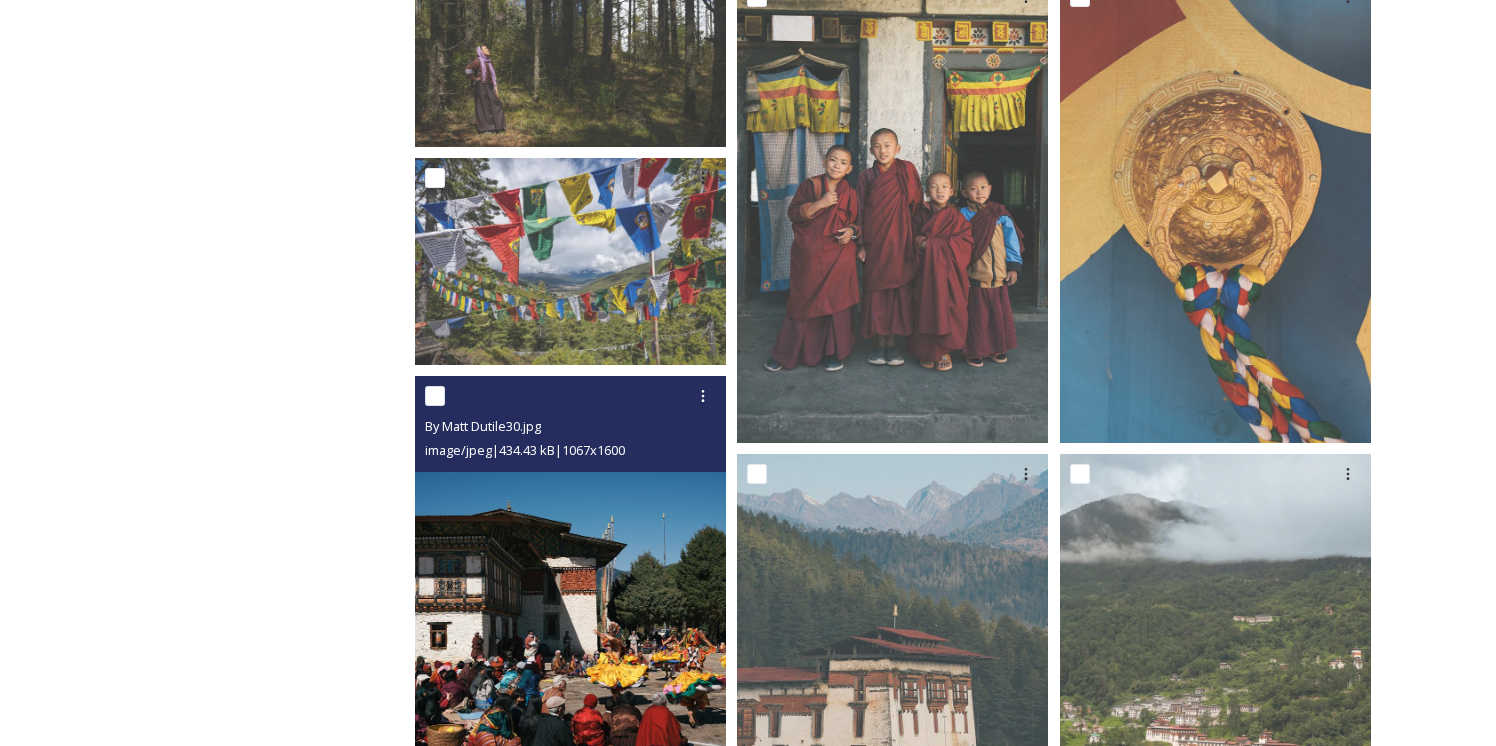 click at bounding box center [570, 610] 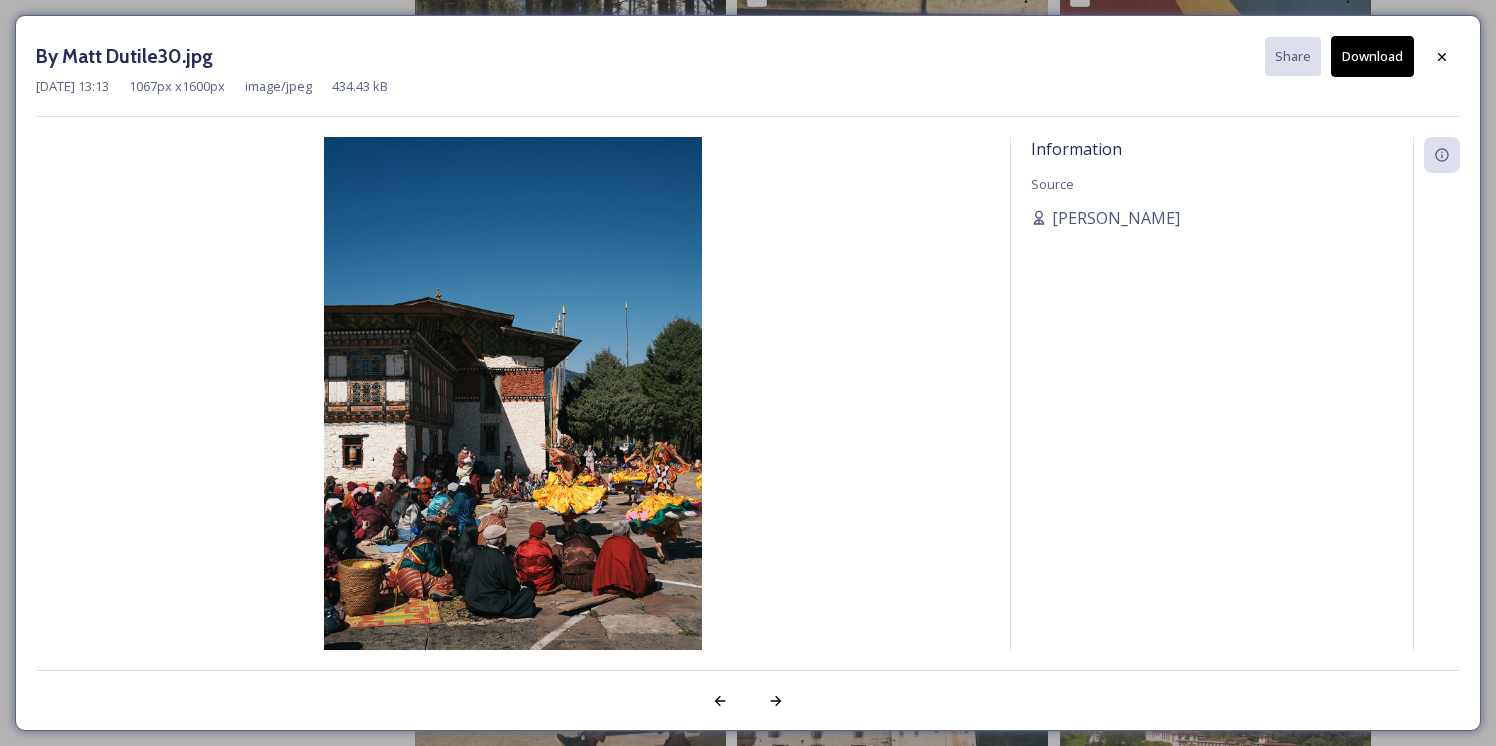 click on "Download" at bounding box center [1372, 56] 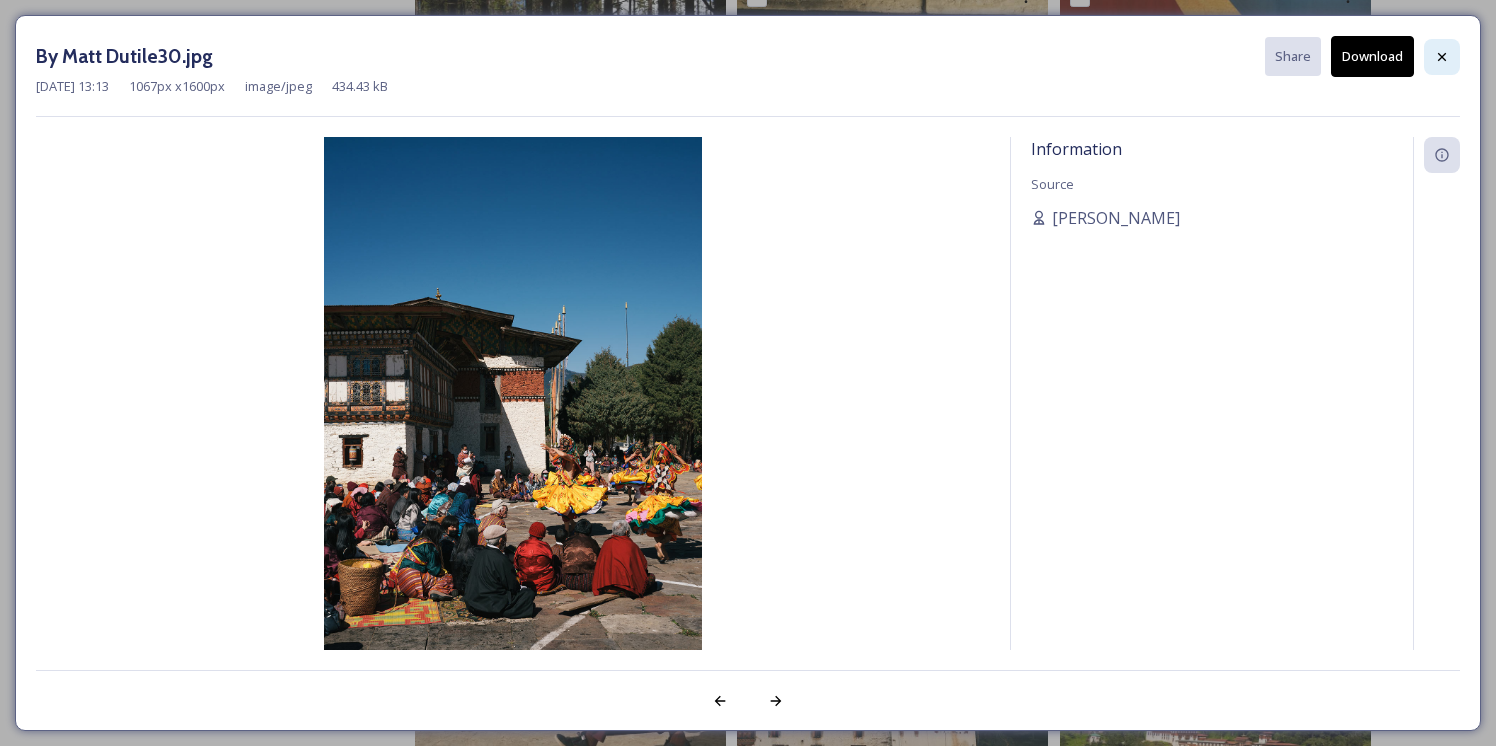 click 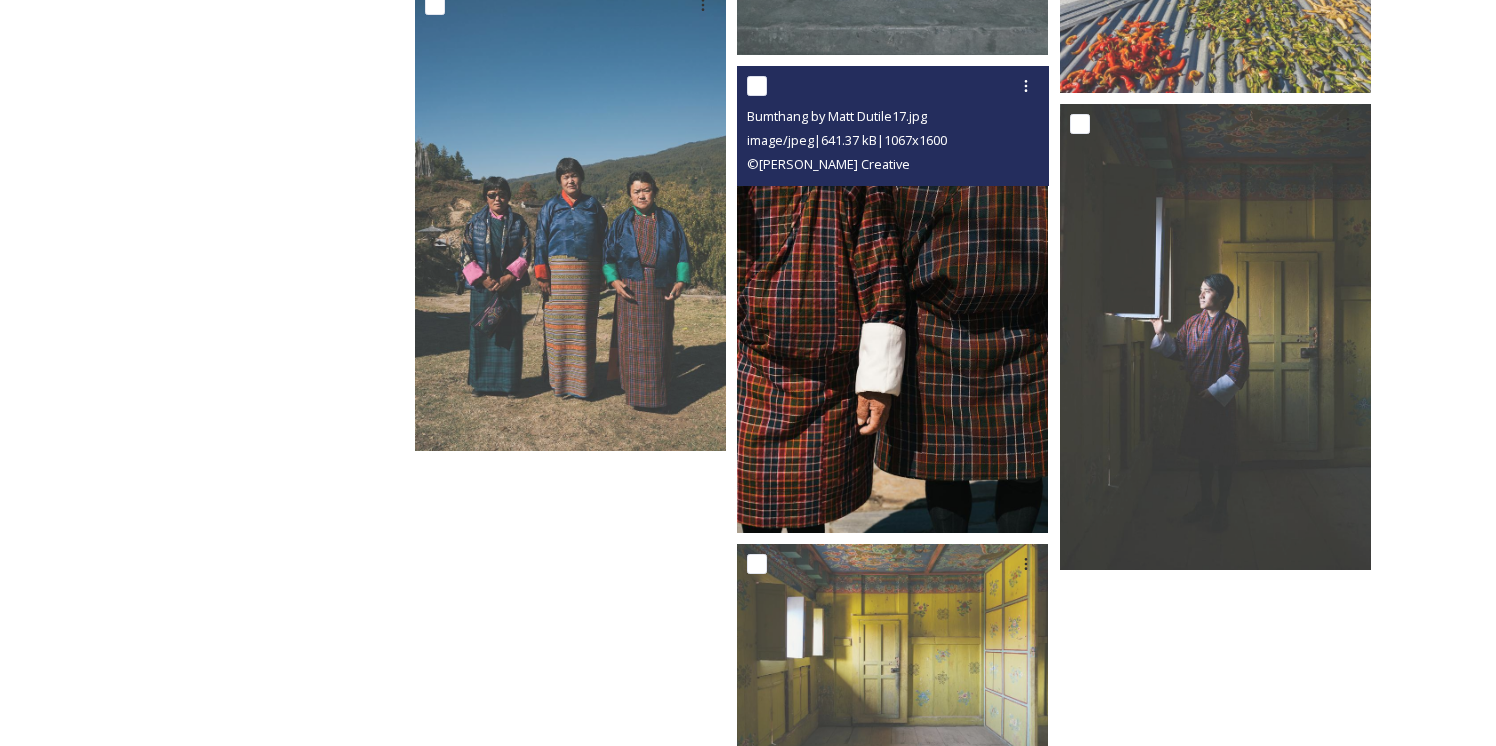 scroll, scrollTop: 9591, scrollLeft: 0, axis: vertical 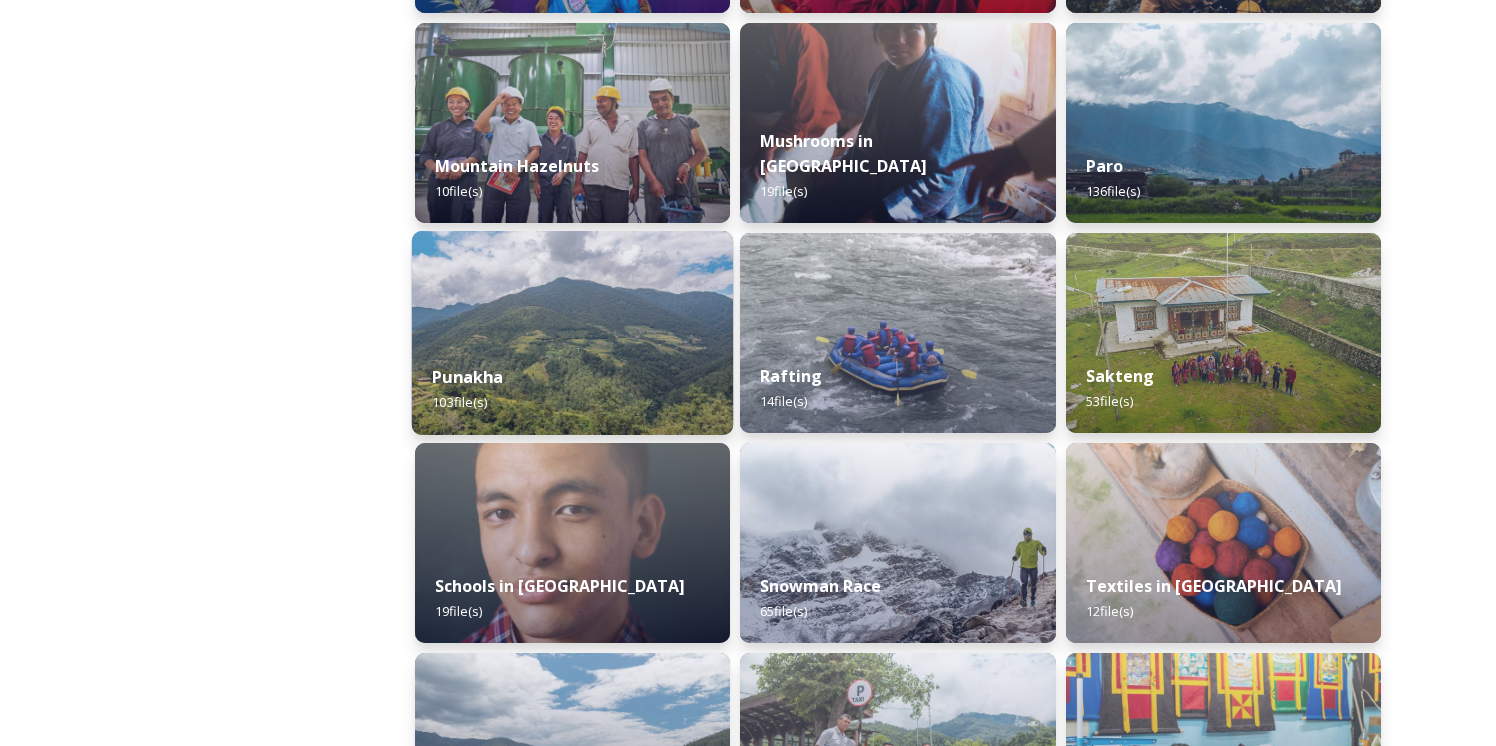 click at bounding box center [573, 333] 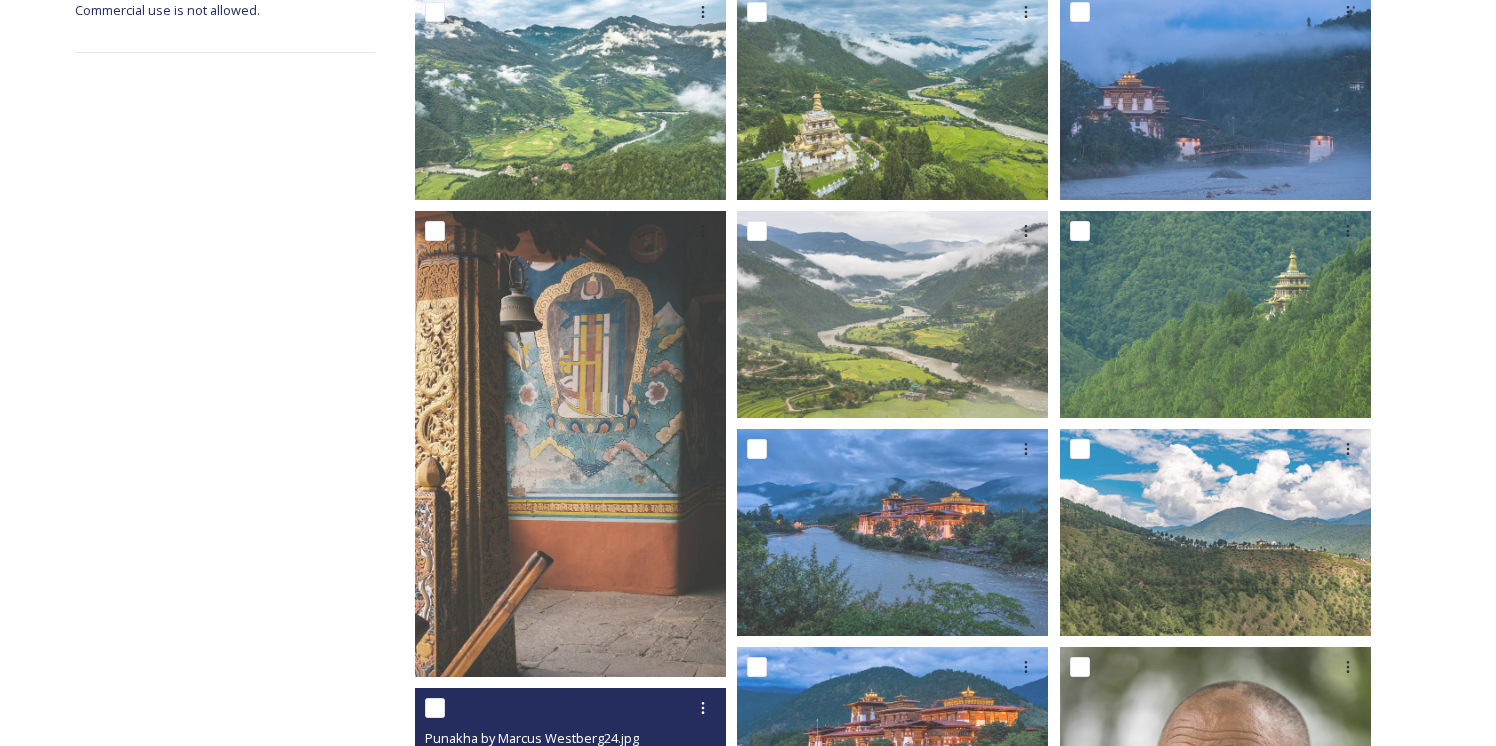 scroll, scrollTop: 0, scrollLeft: 0, axis: both 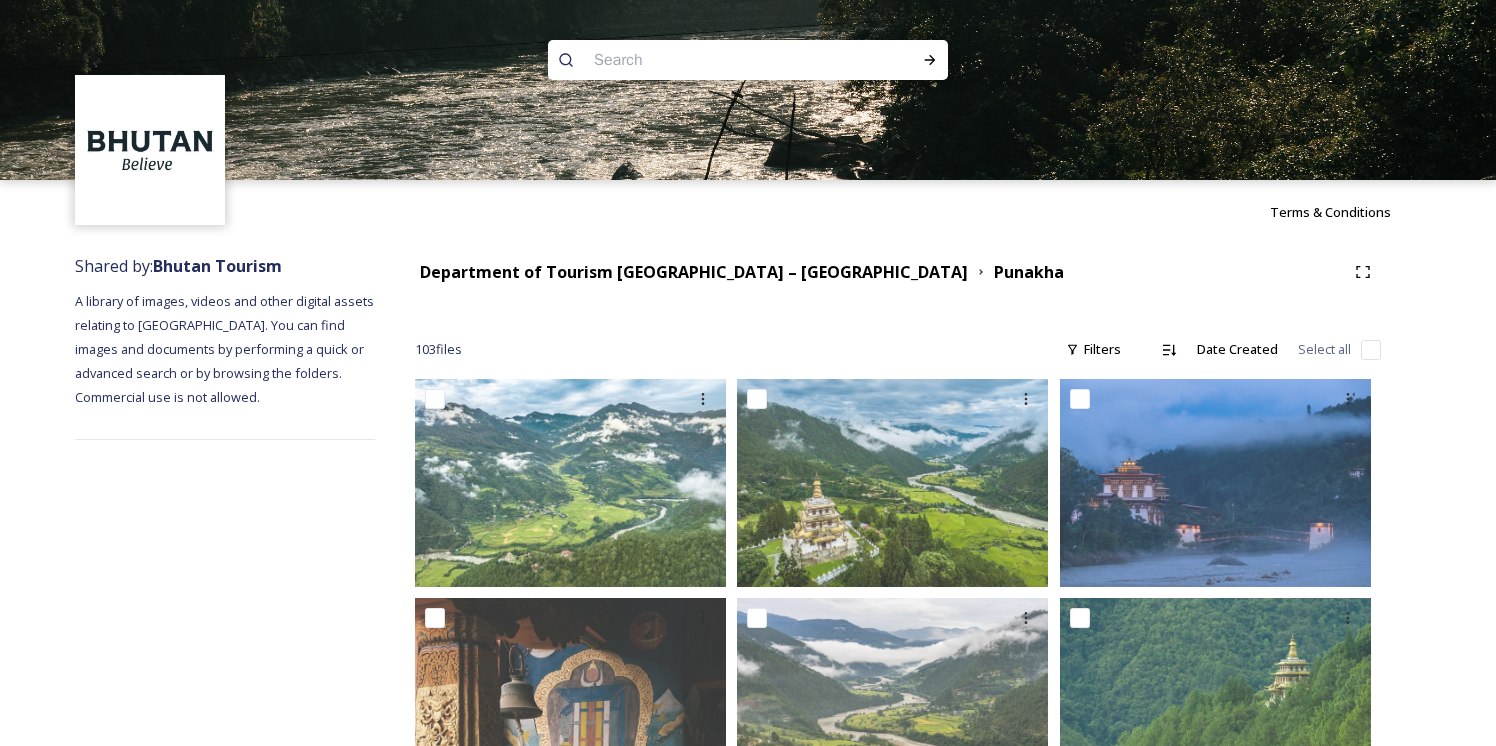 click at bounding box center (709, 60) 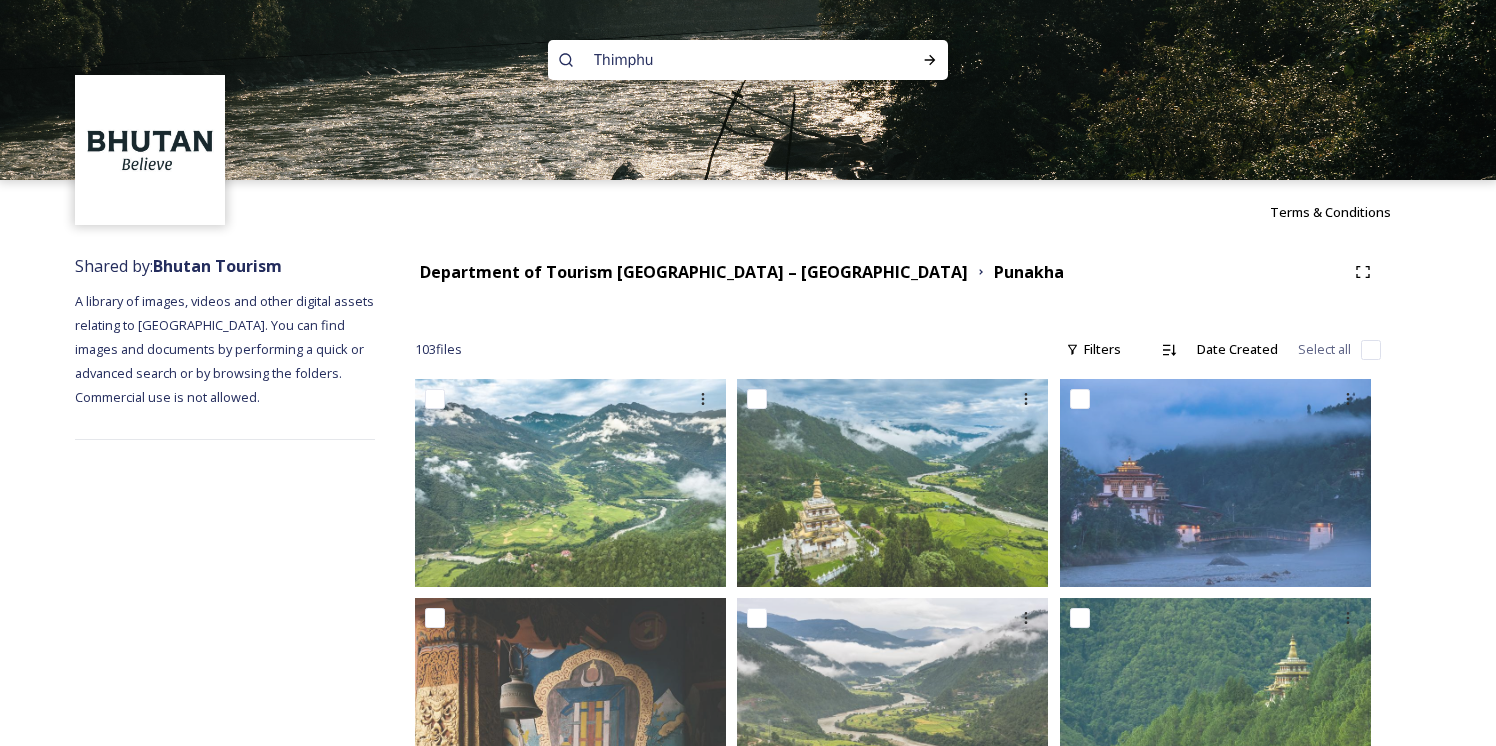 type 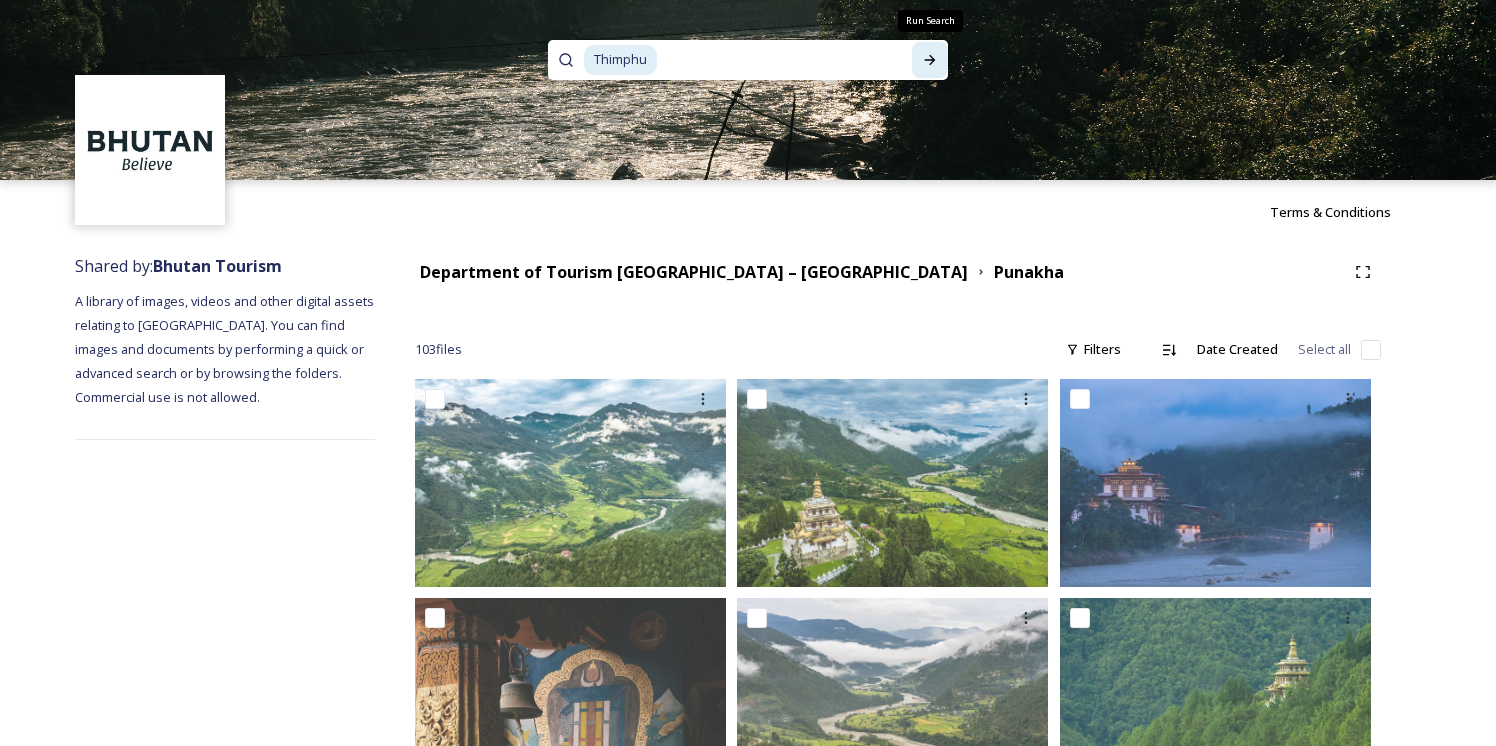 click 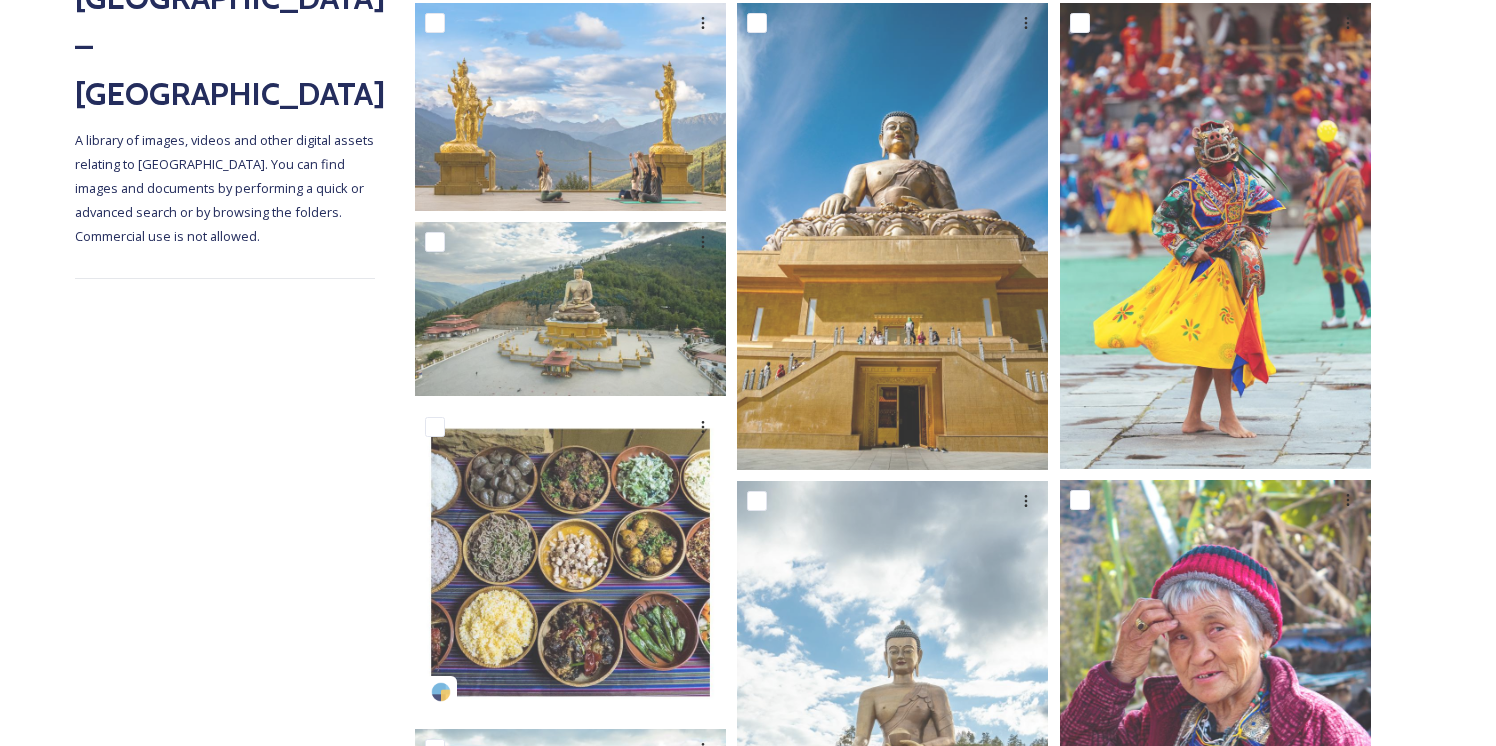 scroll, scrollTop: 368, scrollLeft: 0, axis: vertical 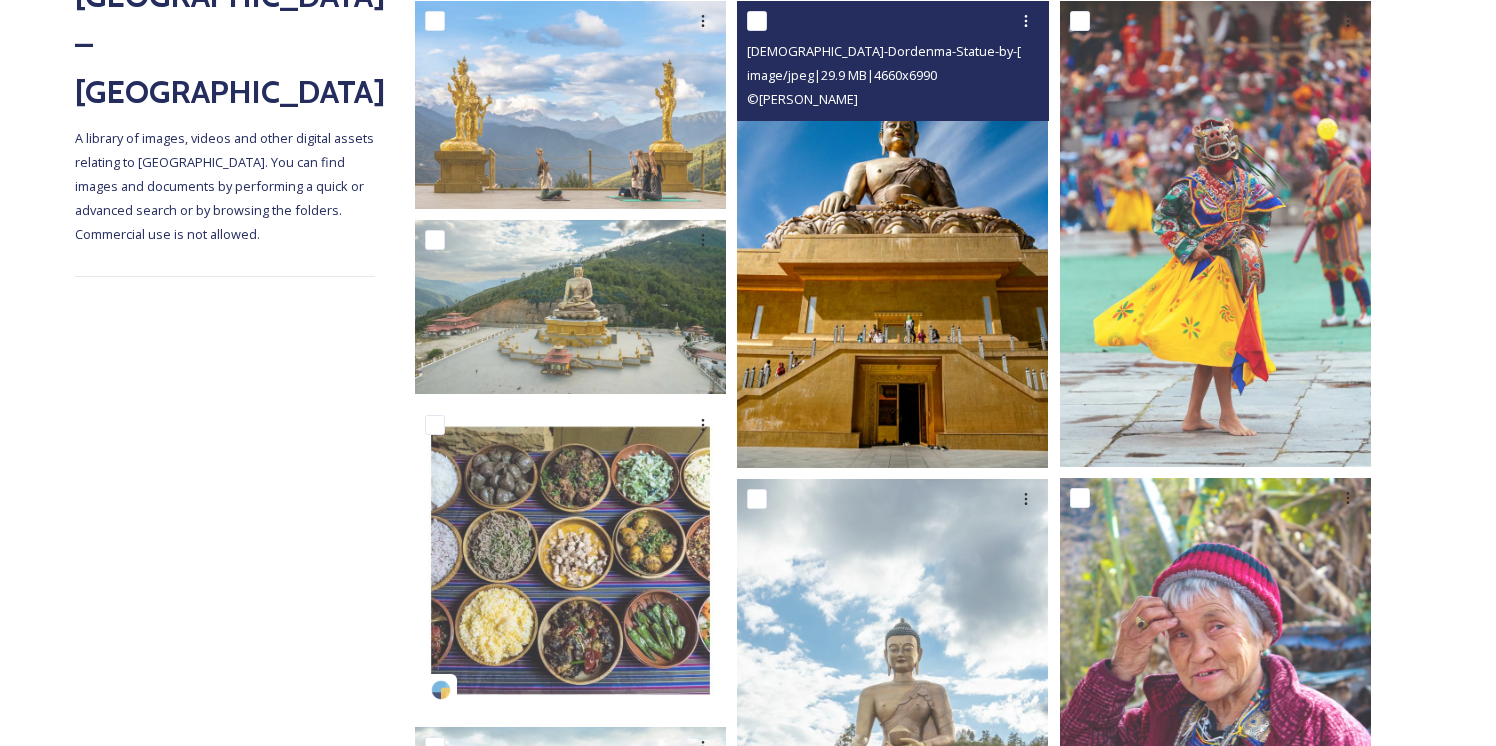 click at bounding box center [892, 234] 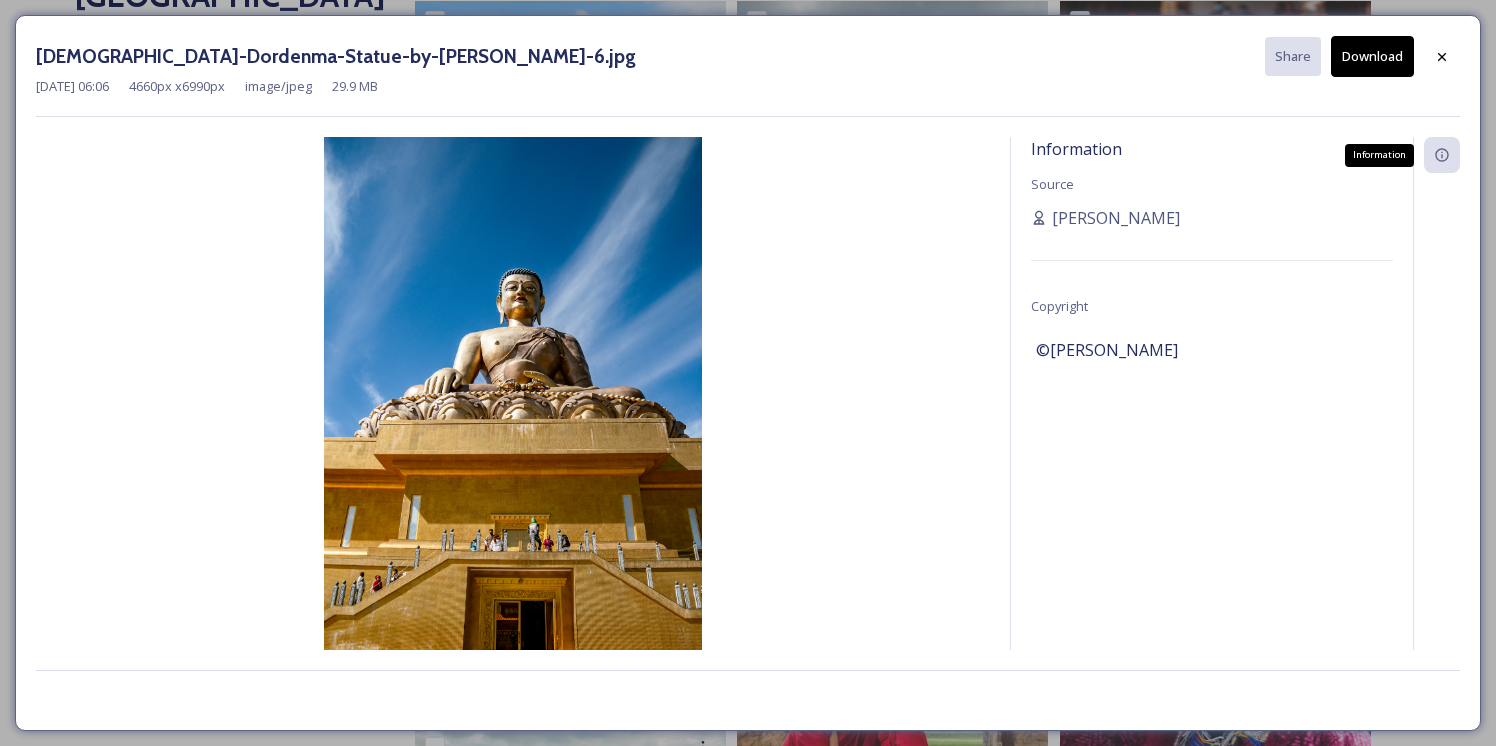 click 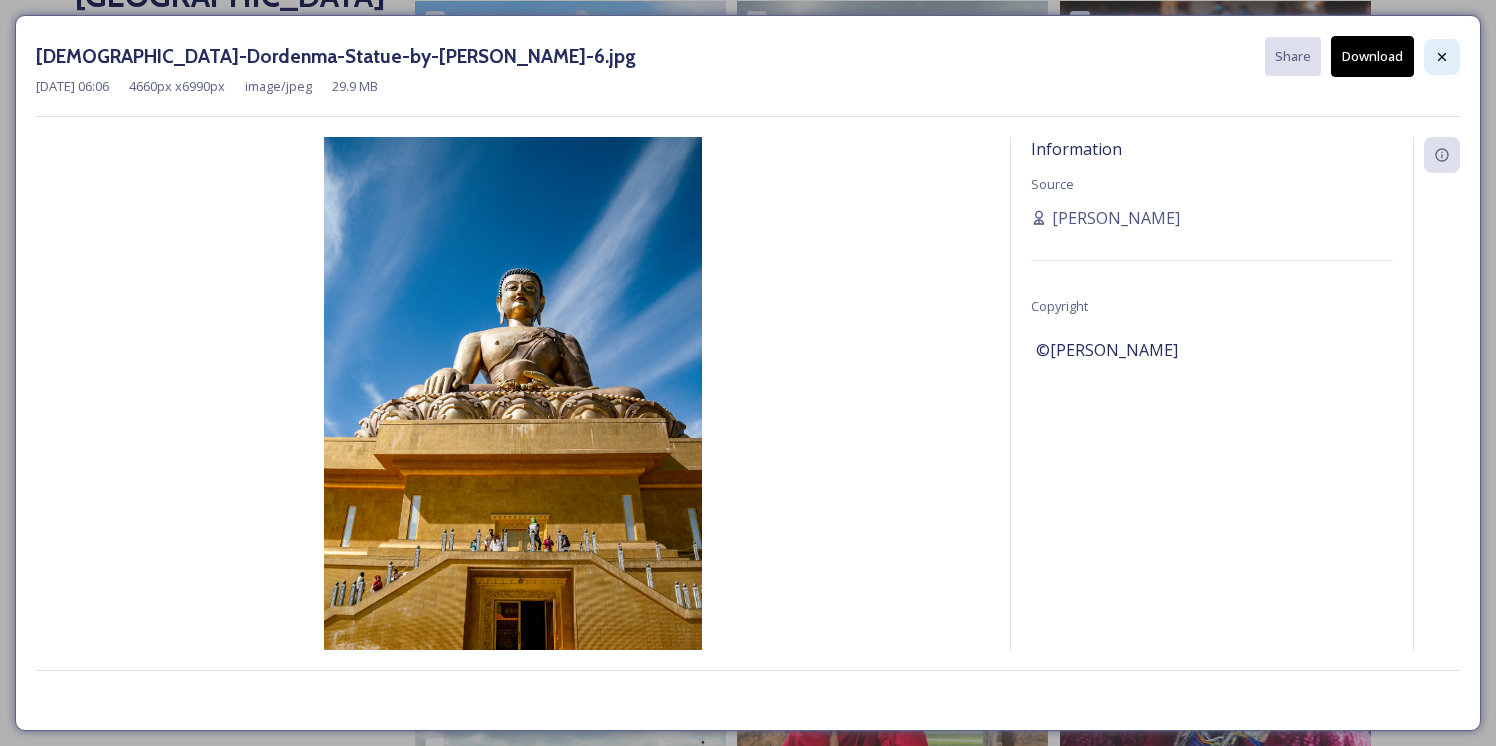 click 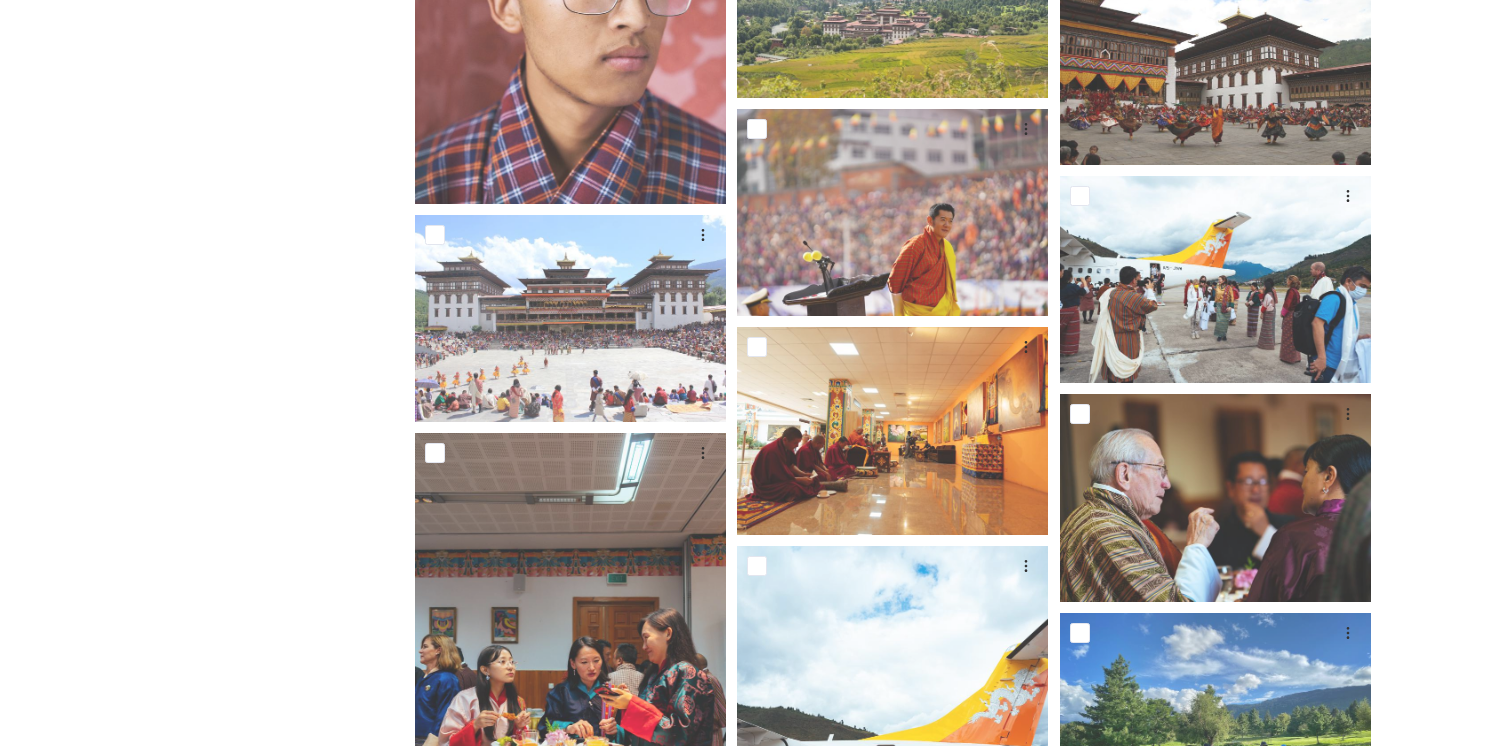 scroll, scrollTop: 1913, scrollLeft: 0, axis: vertical 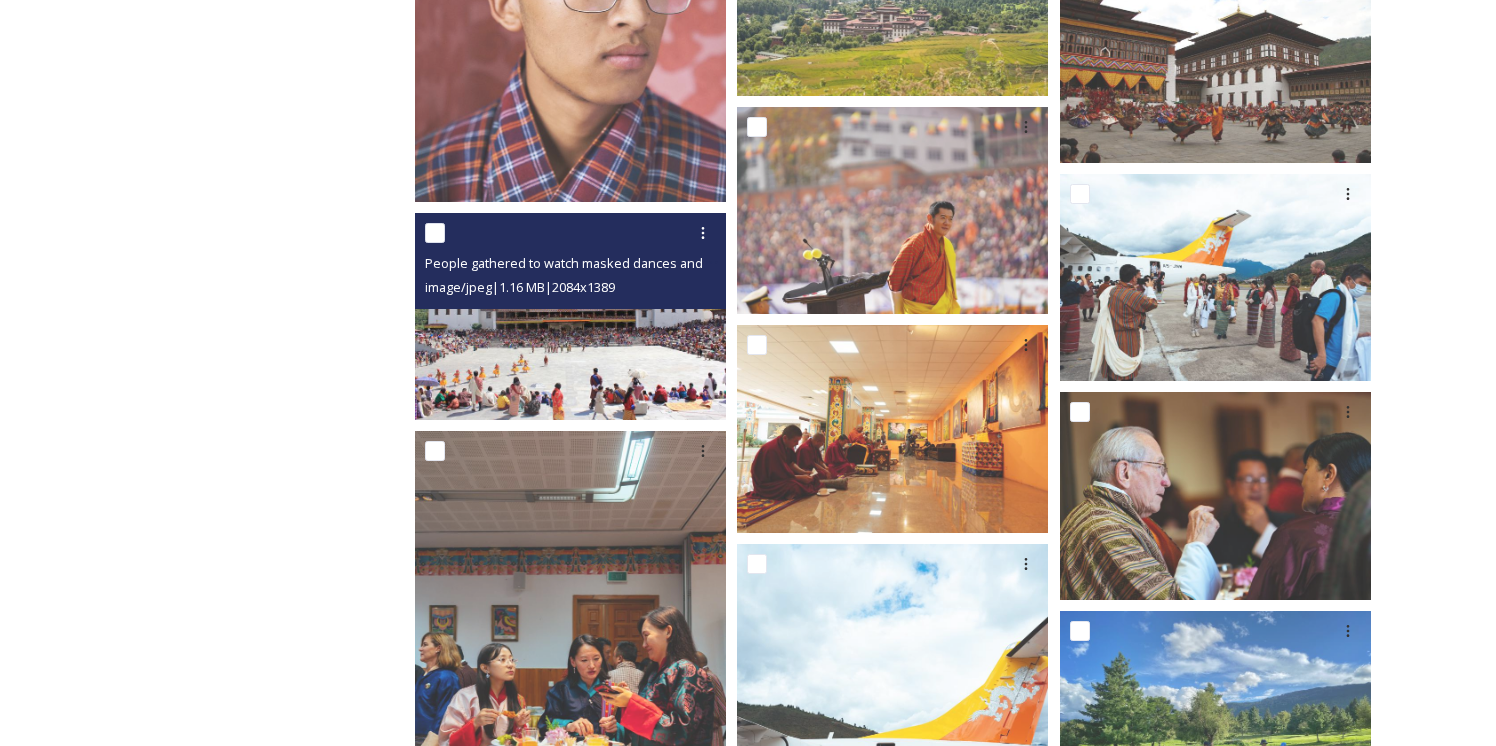 click at bounding box center [570, 316] 